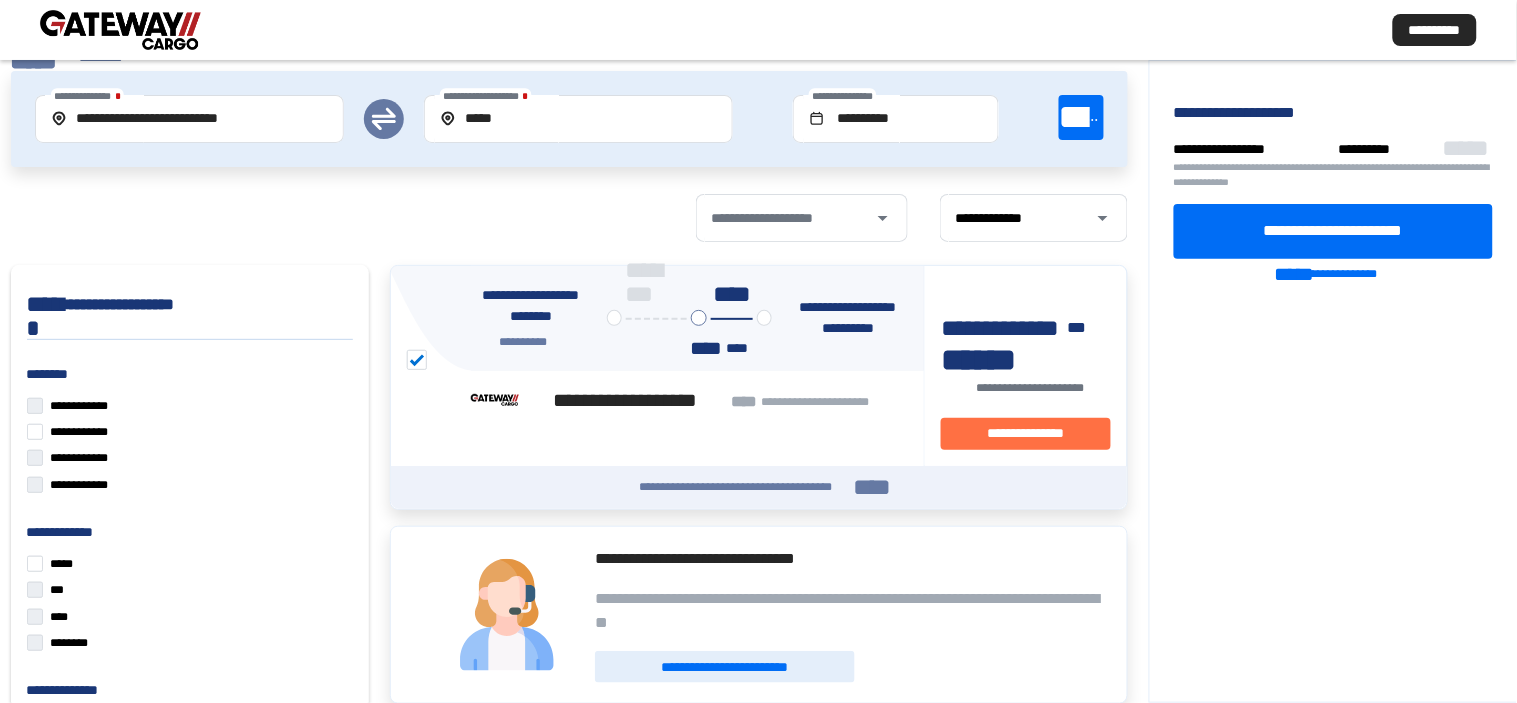 scroll, scrollTop: 0, scrollLeft: 0, axis: both 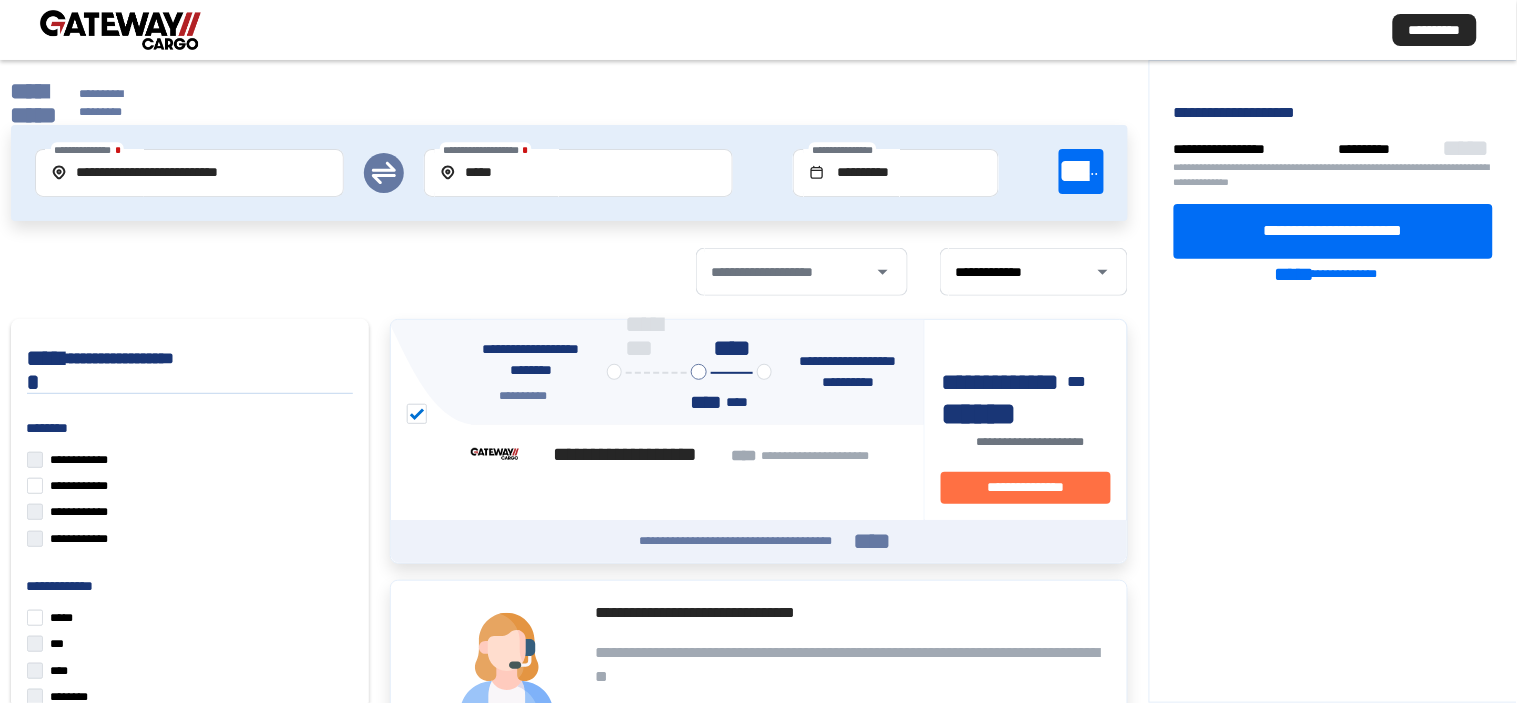 click on "**********" at bounding box center [42, 103] 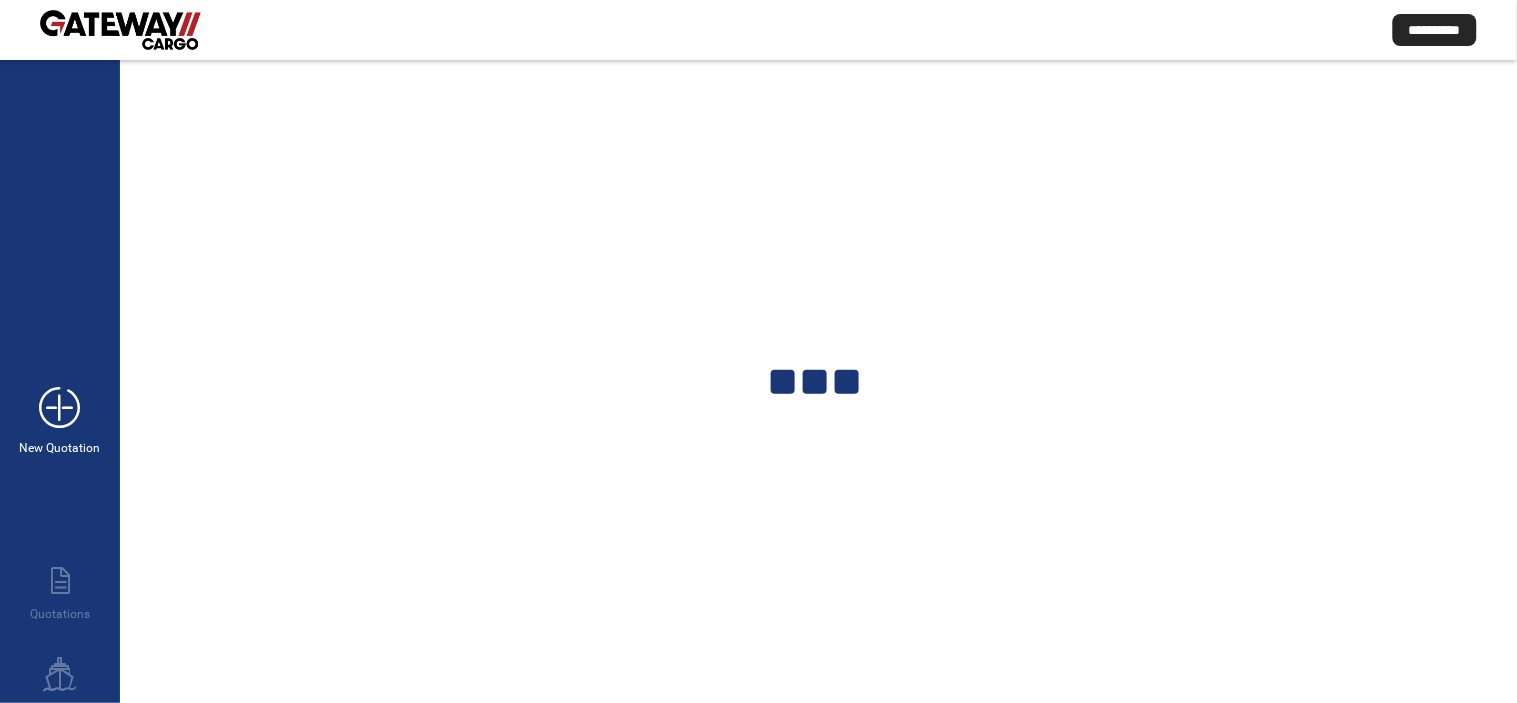 click on "add_new" at bounding box center (60, 408) 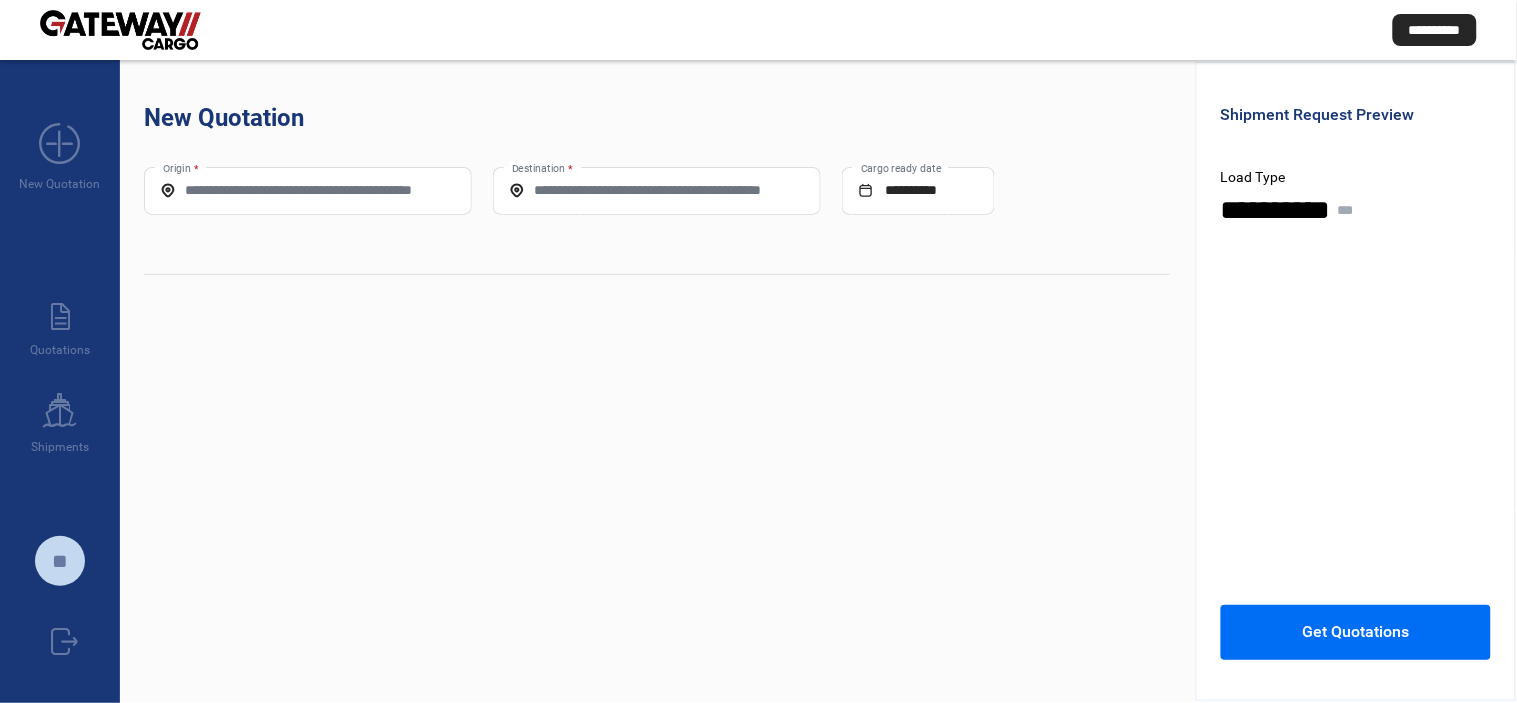 click on "Origin *" at bounding box center [308, 190] 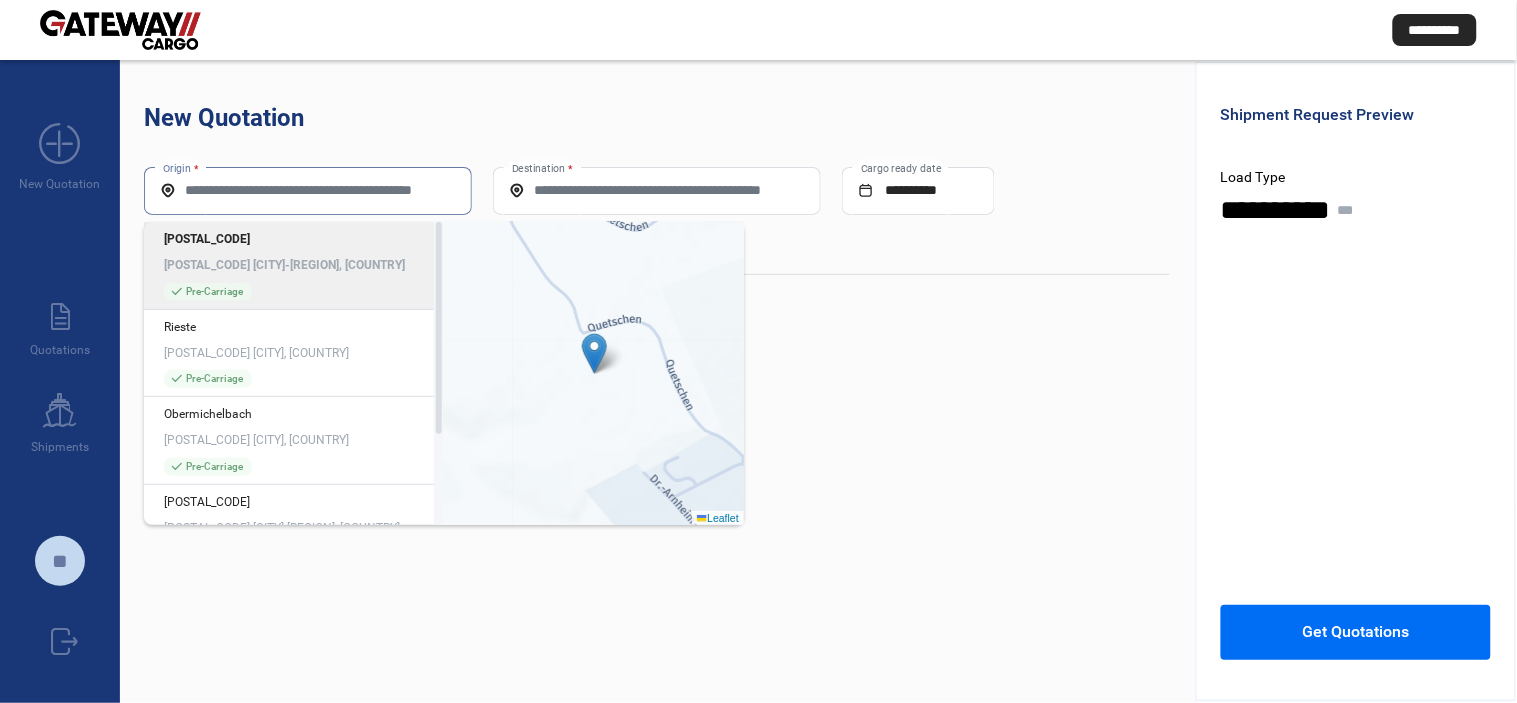 paste on "**********" 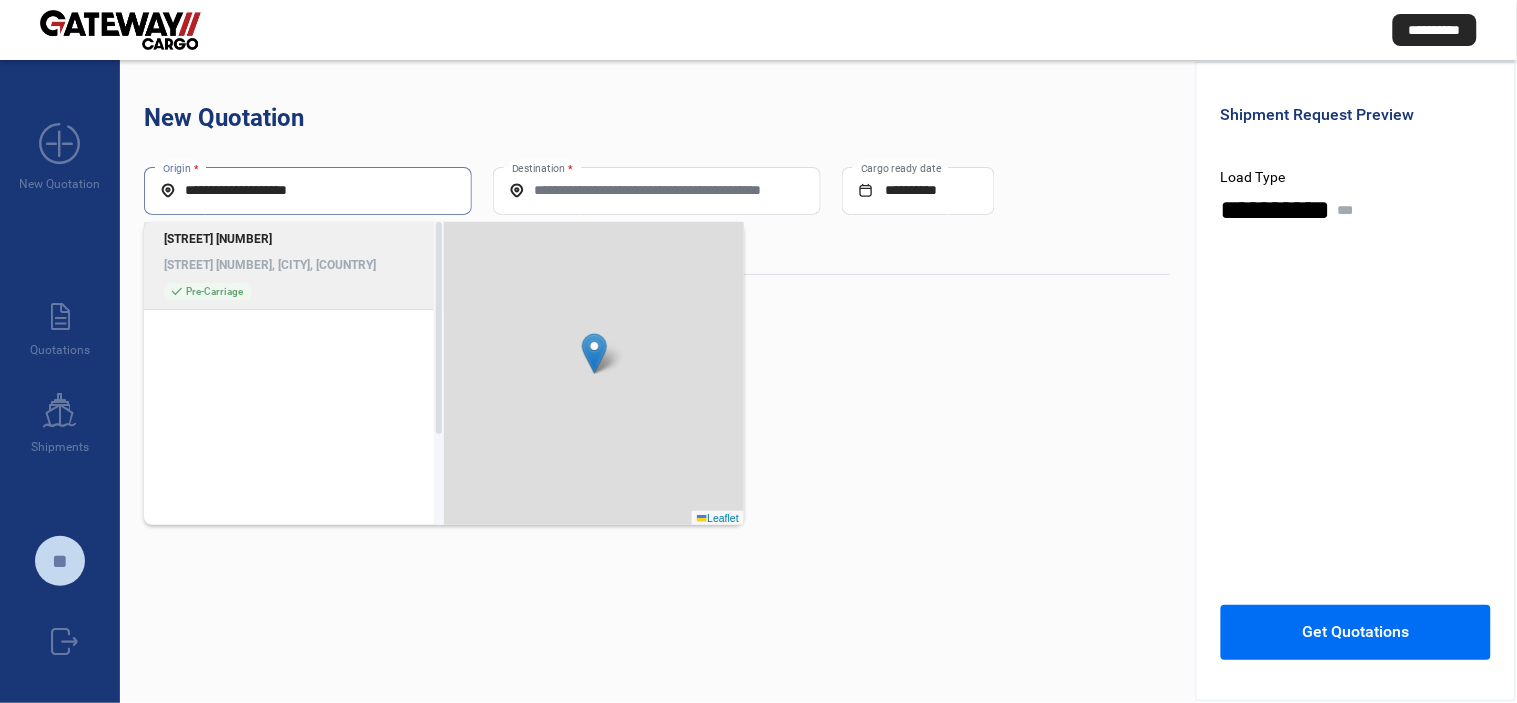 type on "**********" 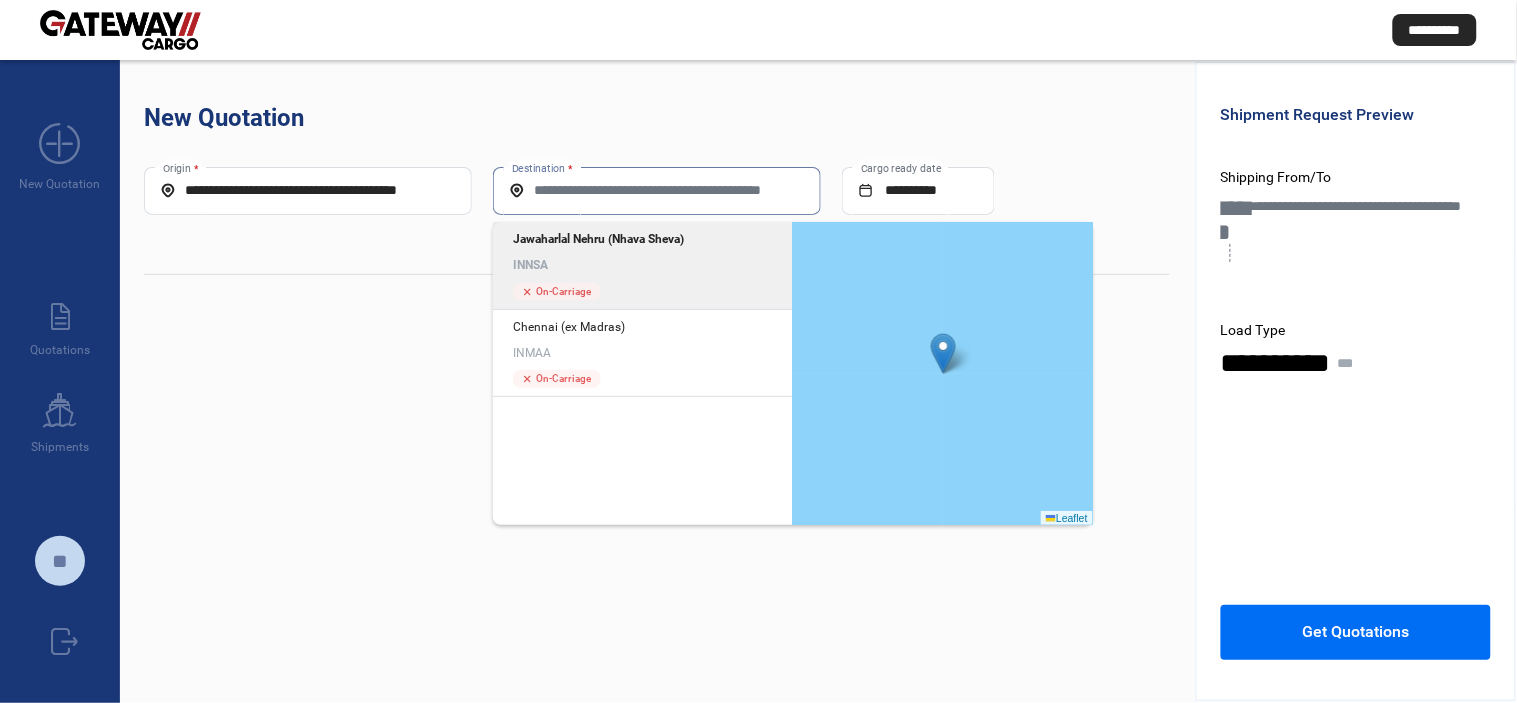click on "Destination *" at bounding box center (657, 190) 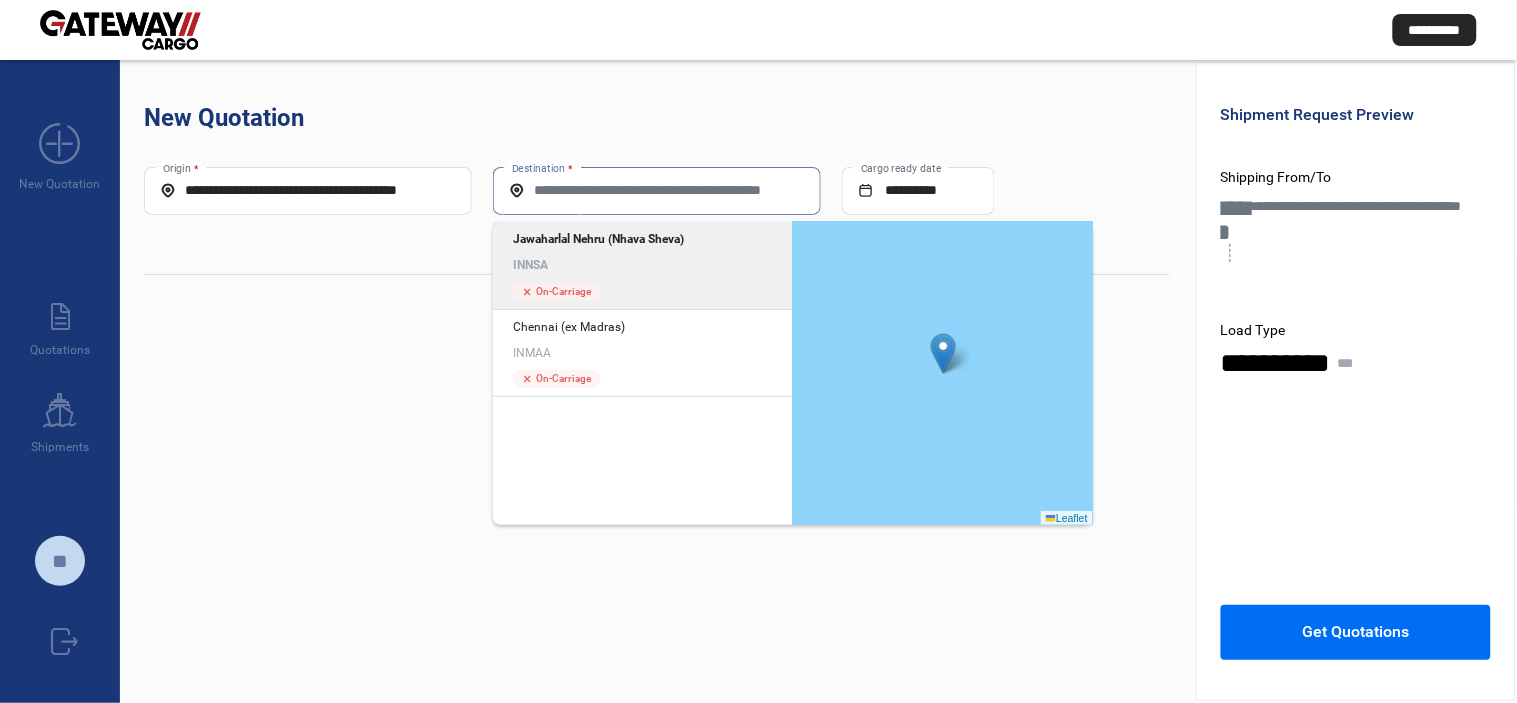 click on "Jawaharlal Nehru (Nhava Sheva)" at bounding box center [643, 239] 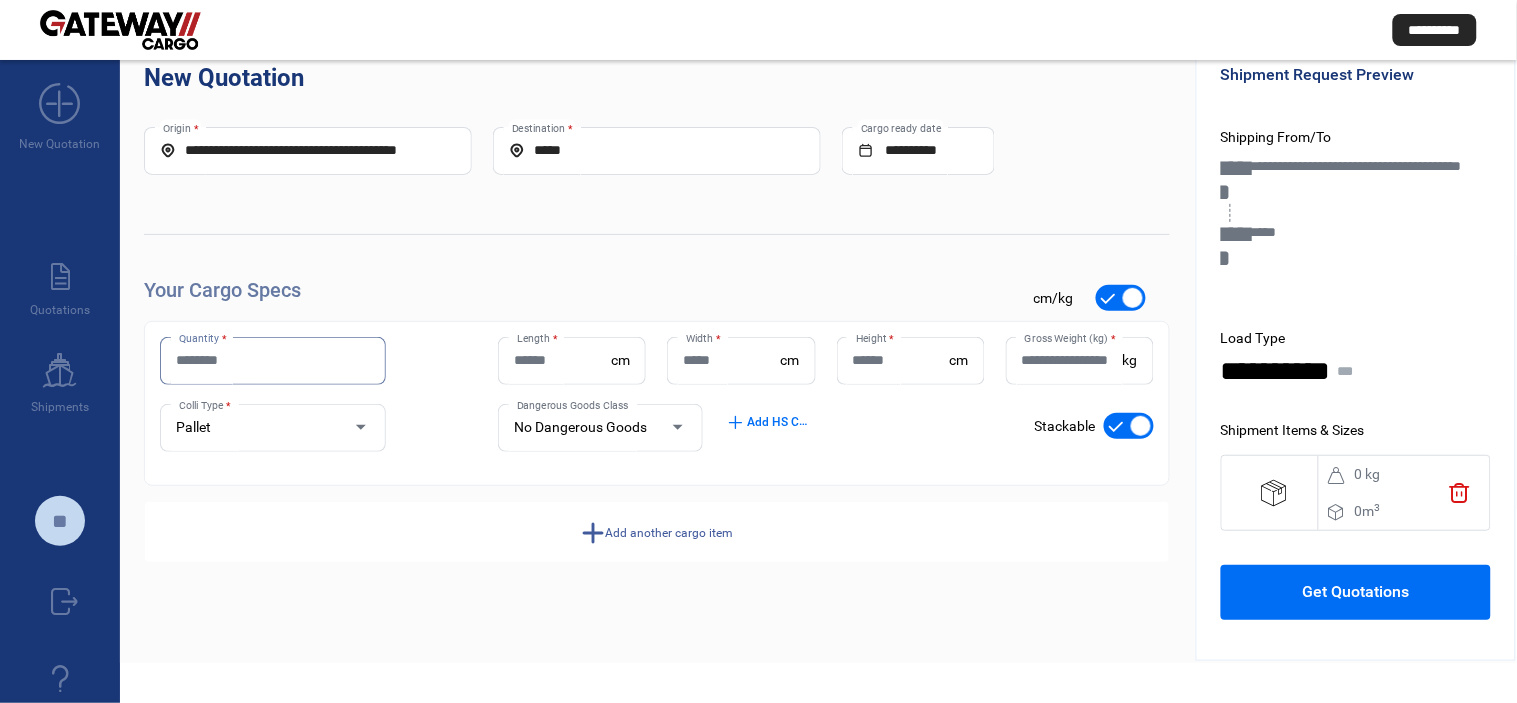 click on "Quantity * Length  * cm Width  * cm Height  * cm Gross Weight (kg)  * kg Pallet Colli Type * No Dangerous Goods Dangerous Goods Class add  Add HS Codes check_mark    Stackable" at bounding box center [657, 404] 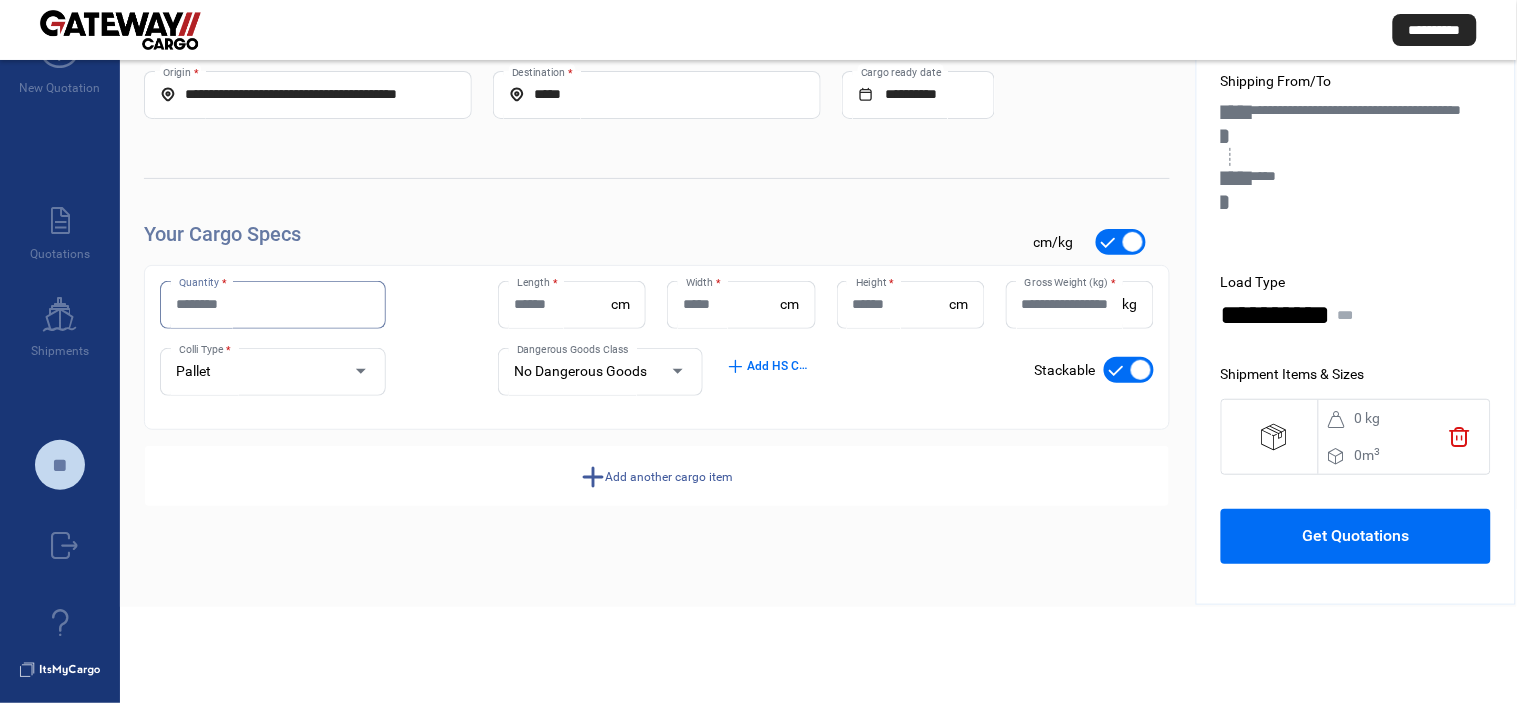 scroll, scrollTop: 111, scrollLeft: 0, axis: vertical 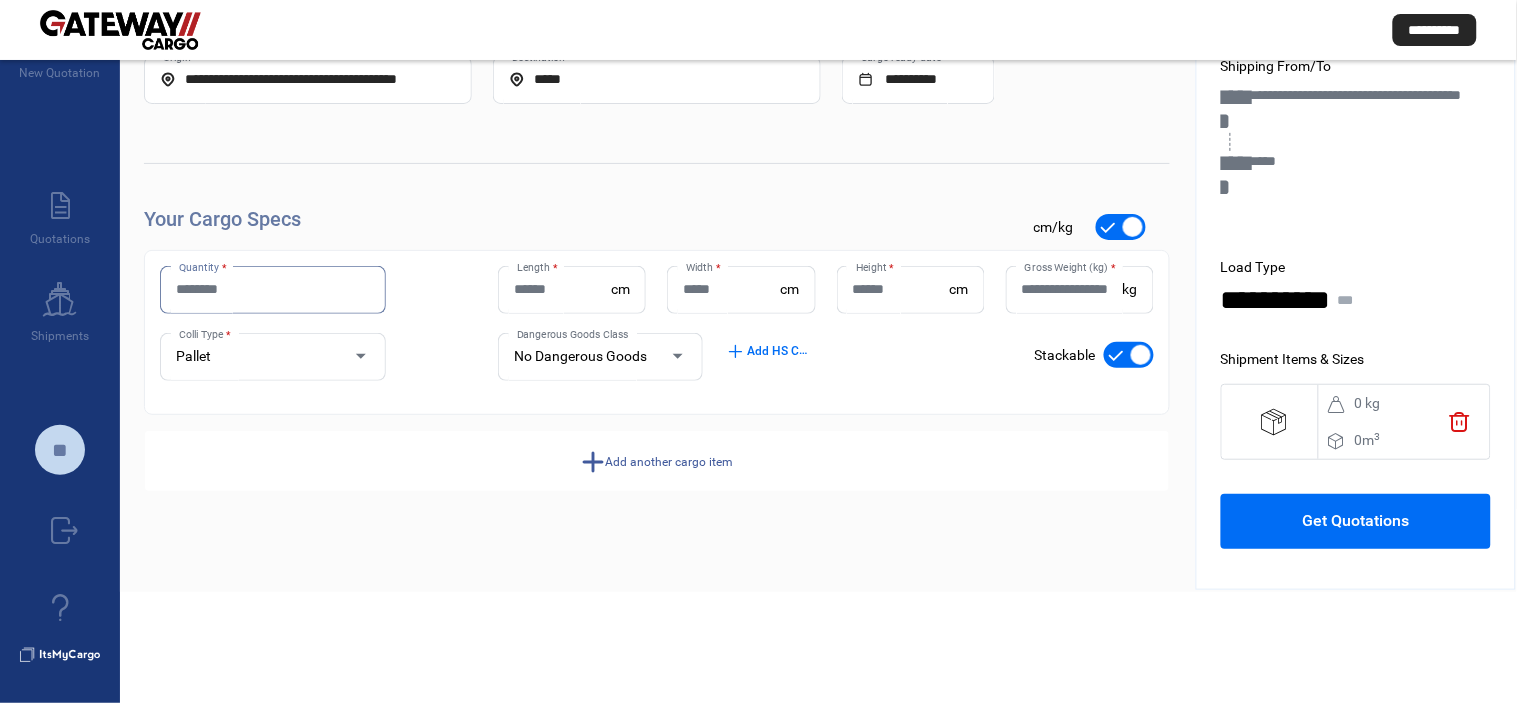 click on "Quantity *" at bounding box center (273, 289) 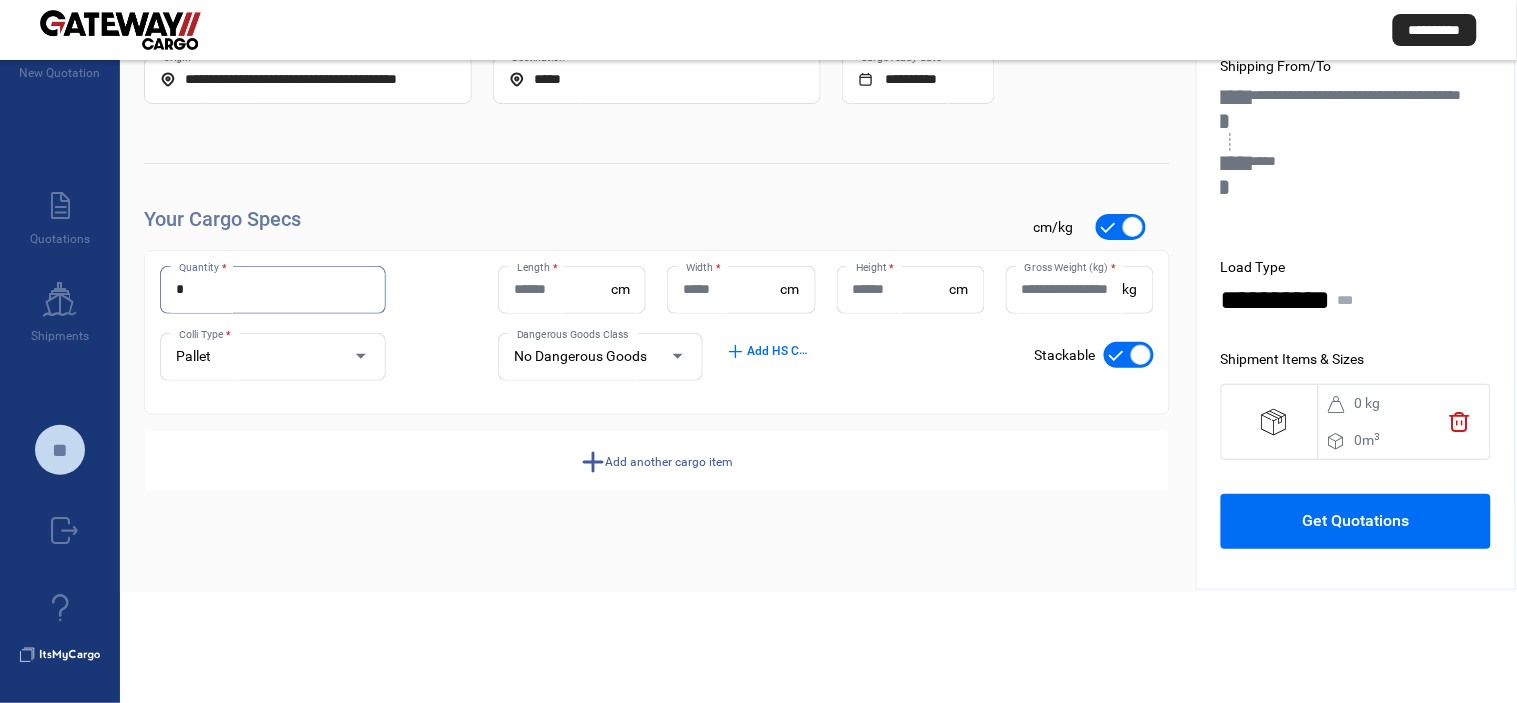 type on "*" 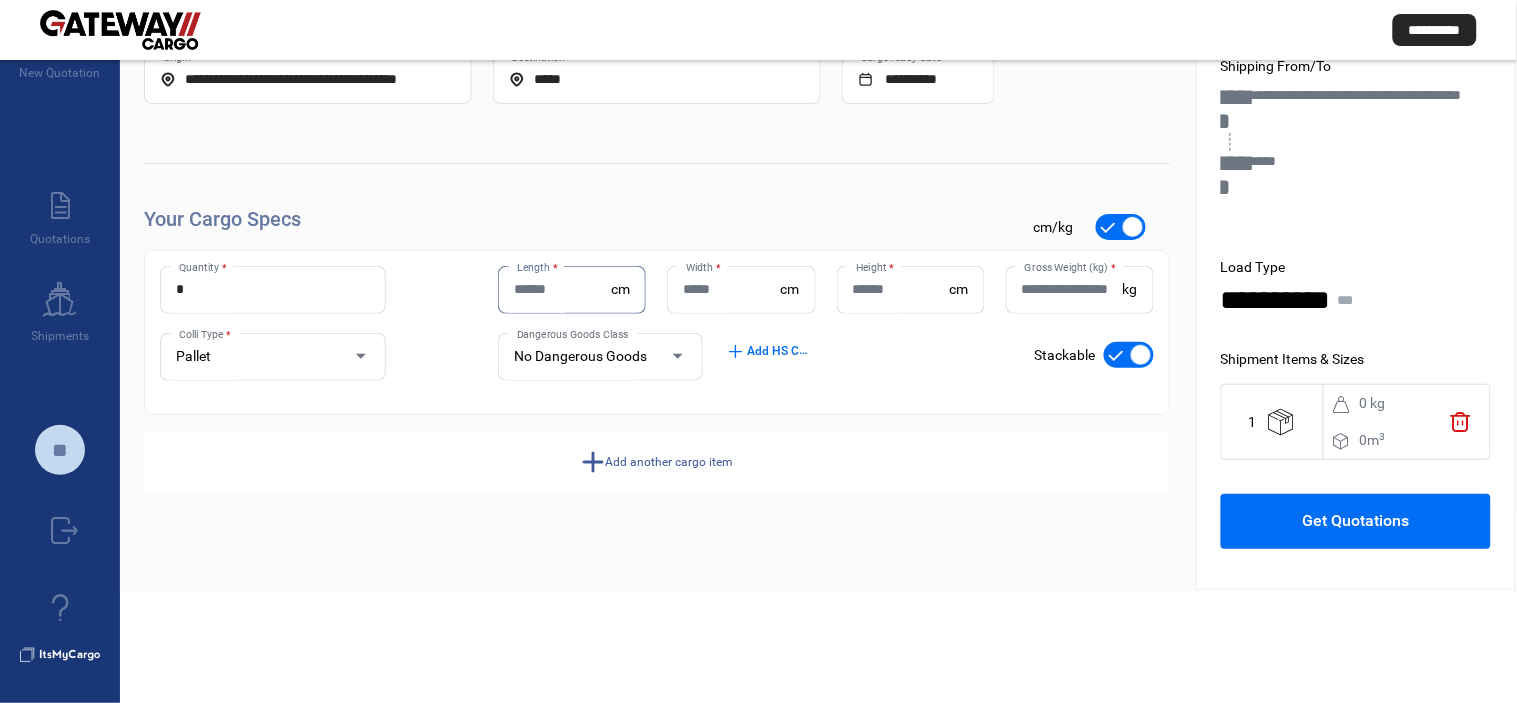 paste on "***" 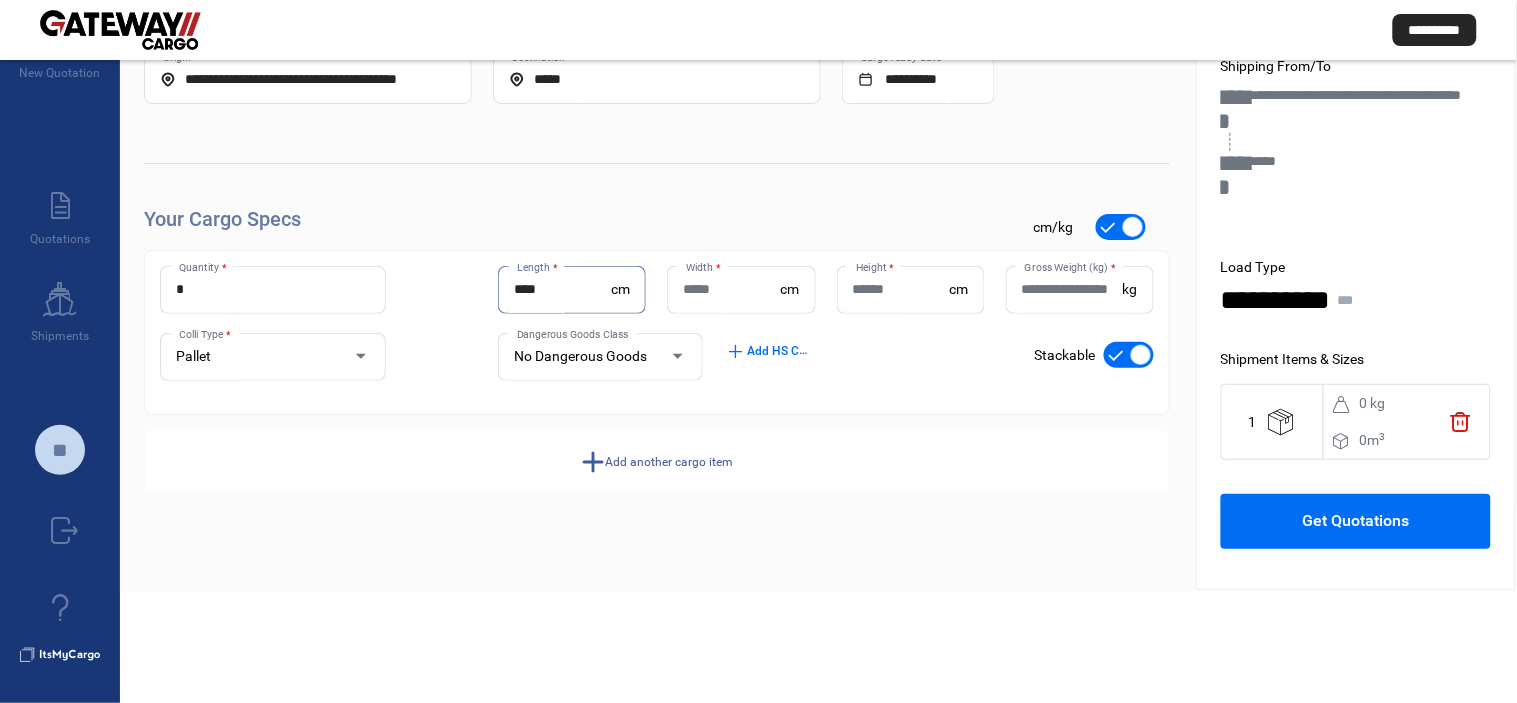 type on "***" 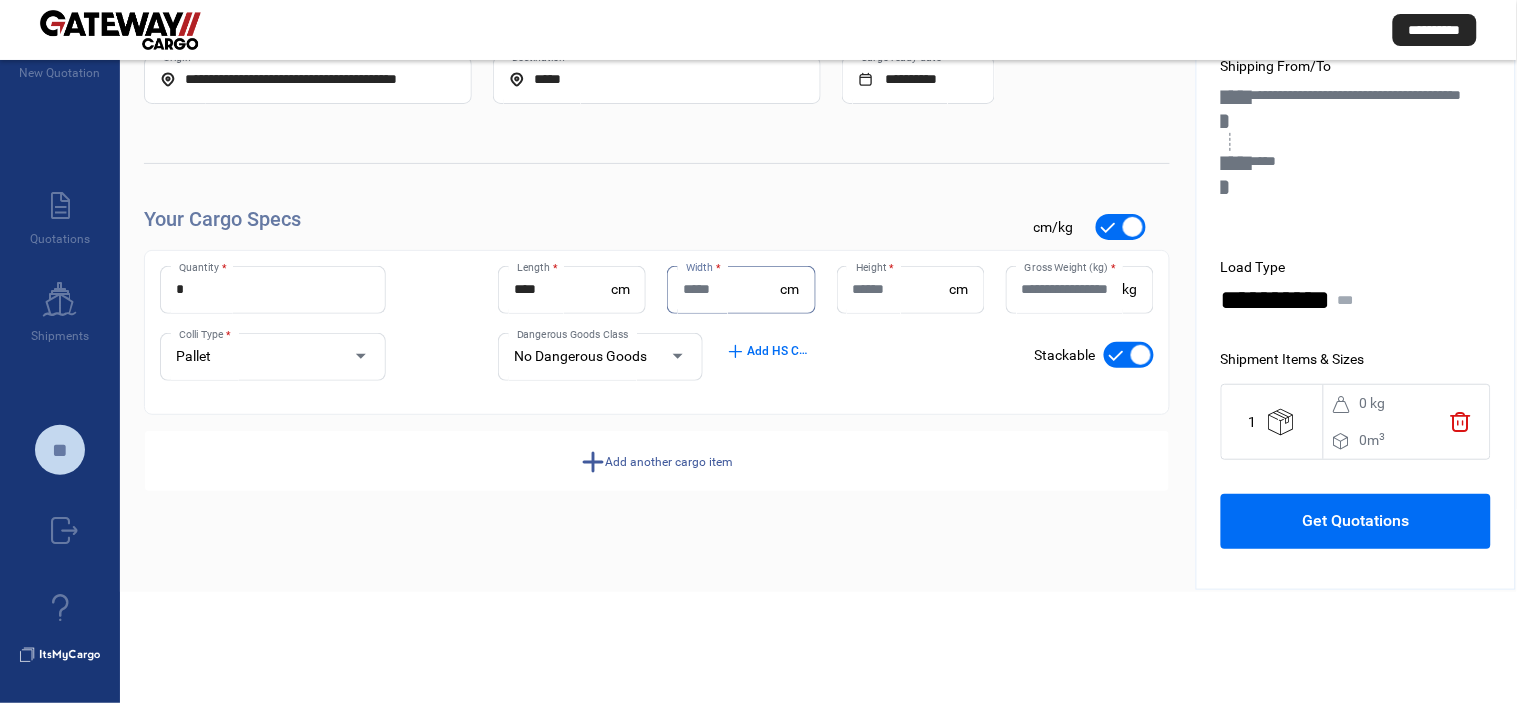 paste on "***" 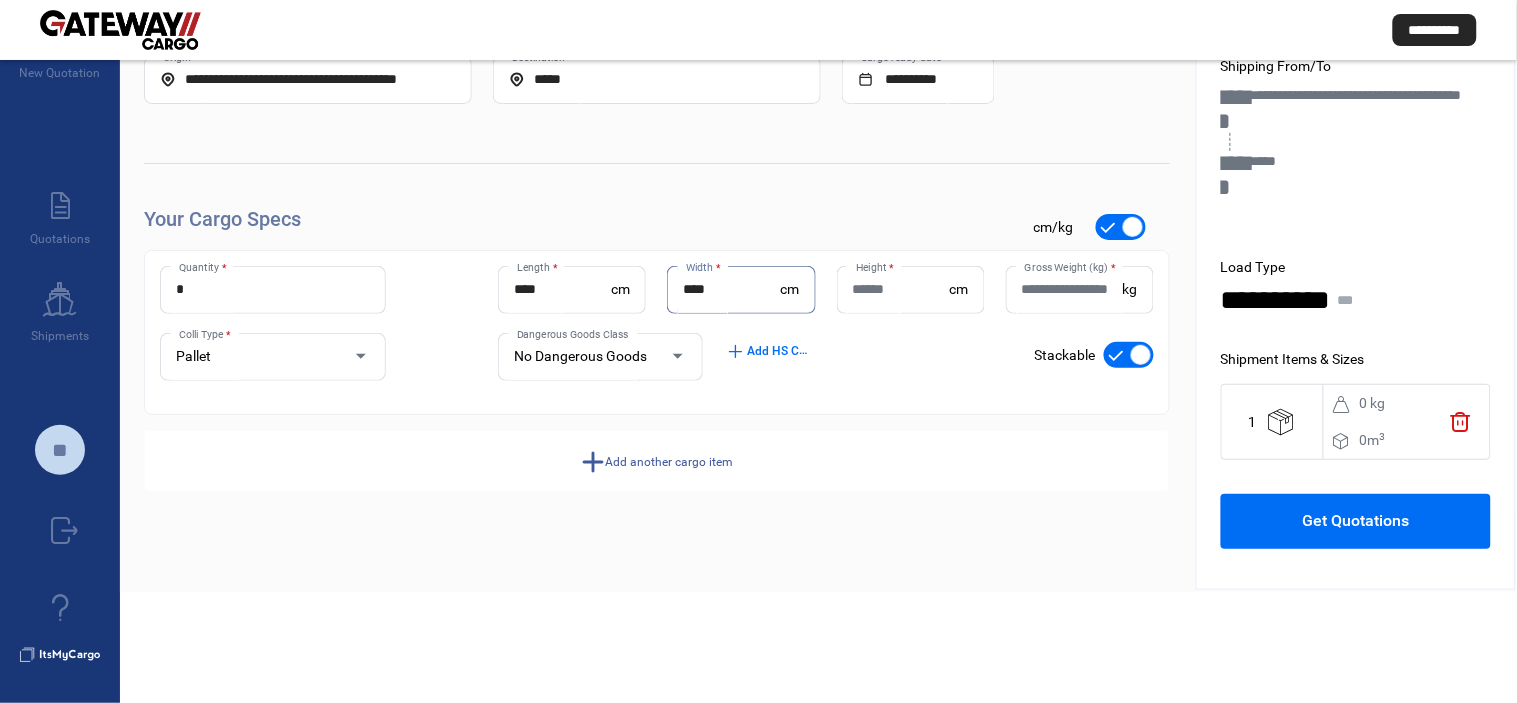 type on "***" 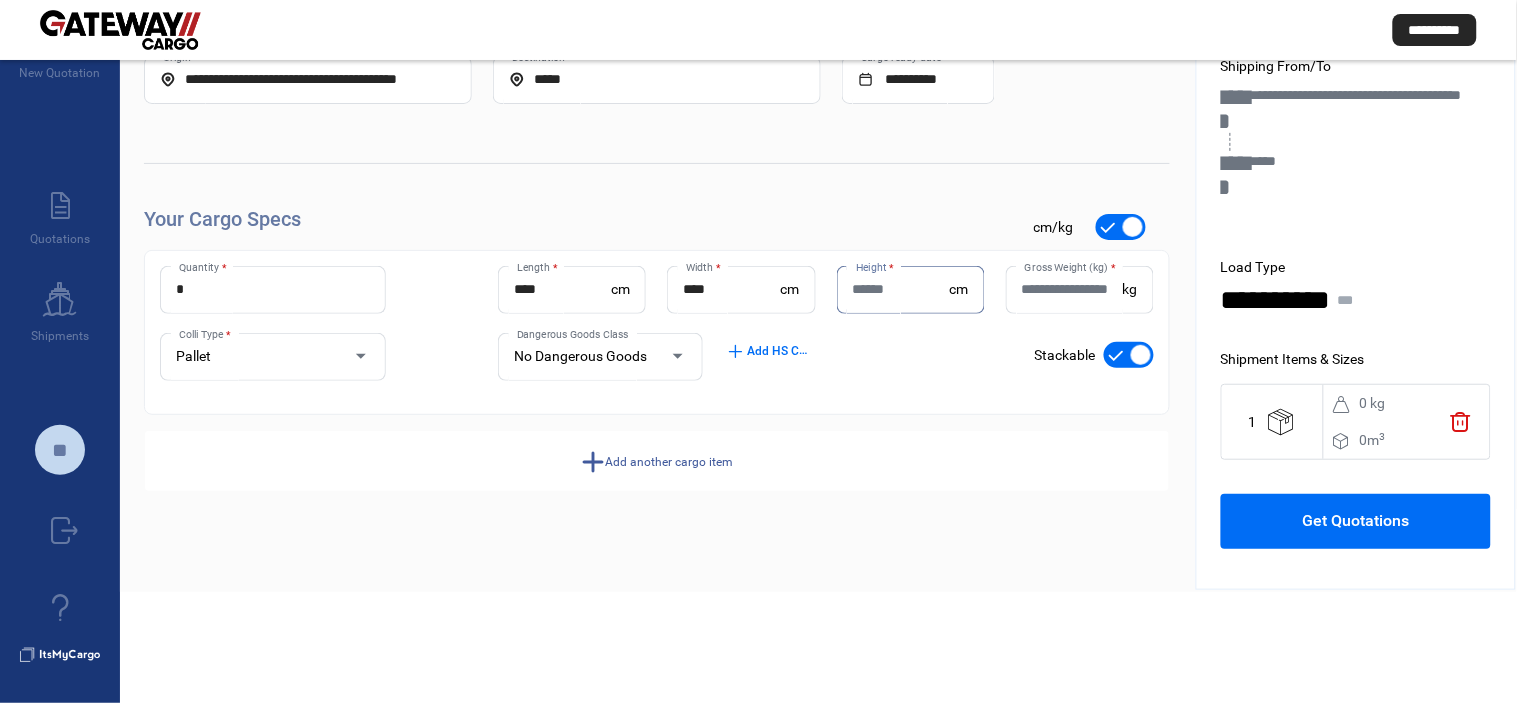 paste on "***" 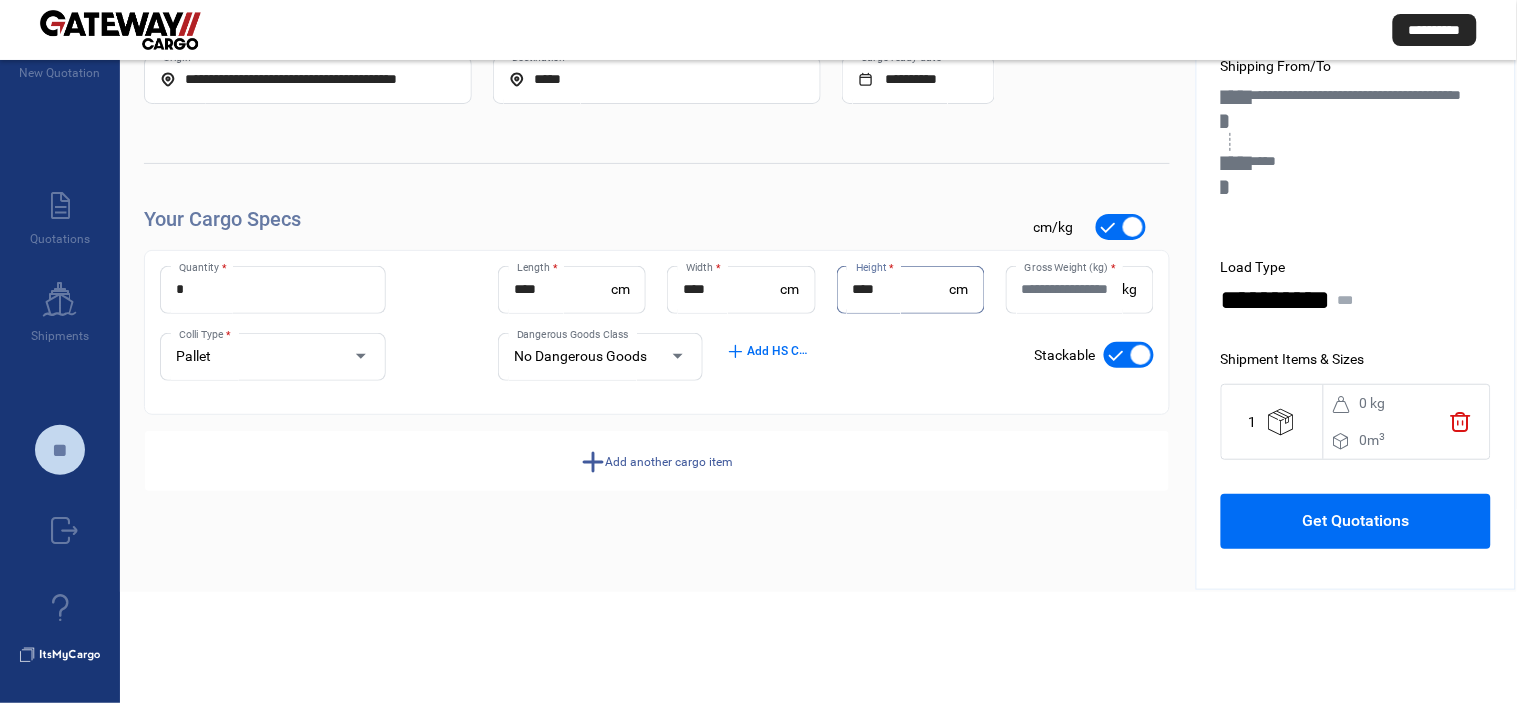 type on "***" 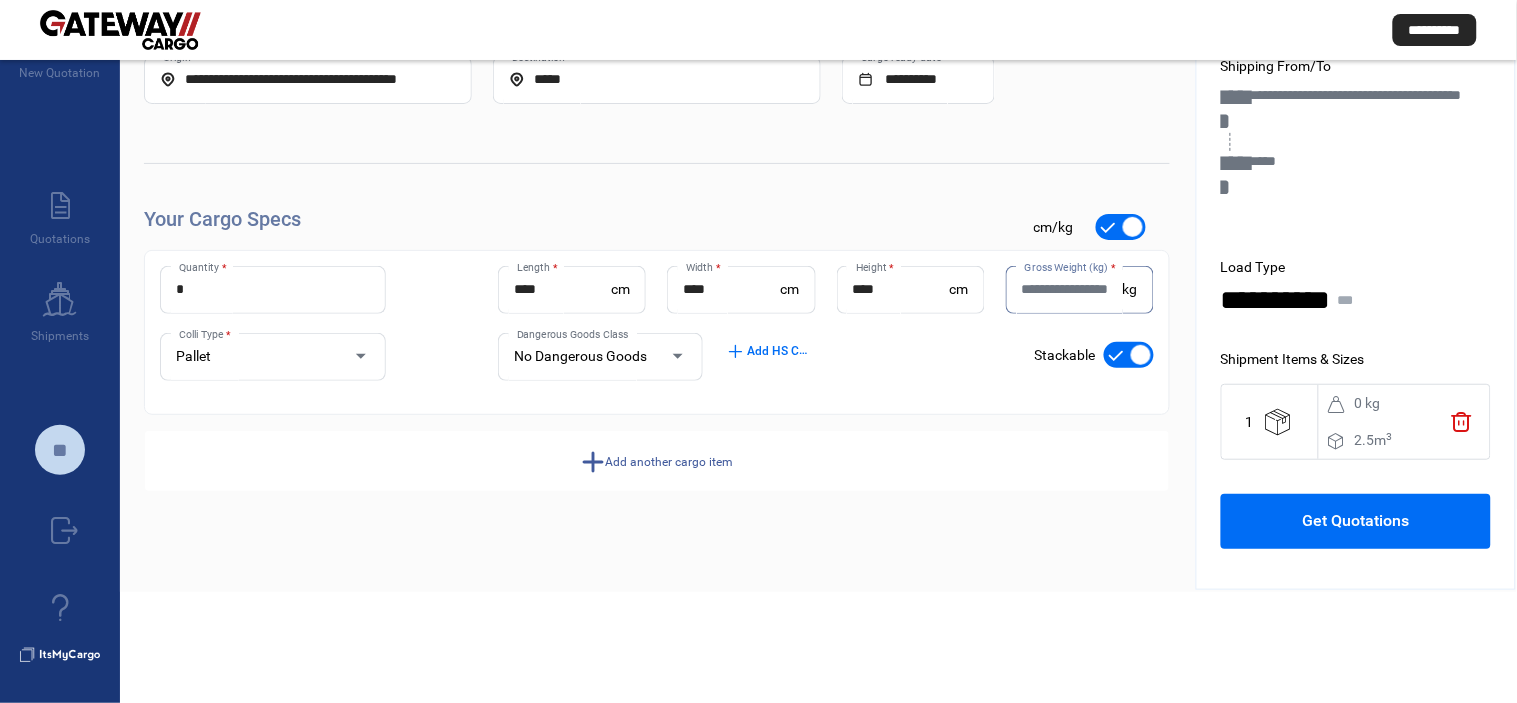 paste on "***" 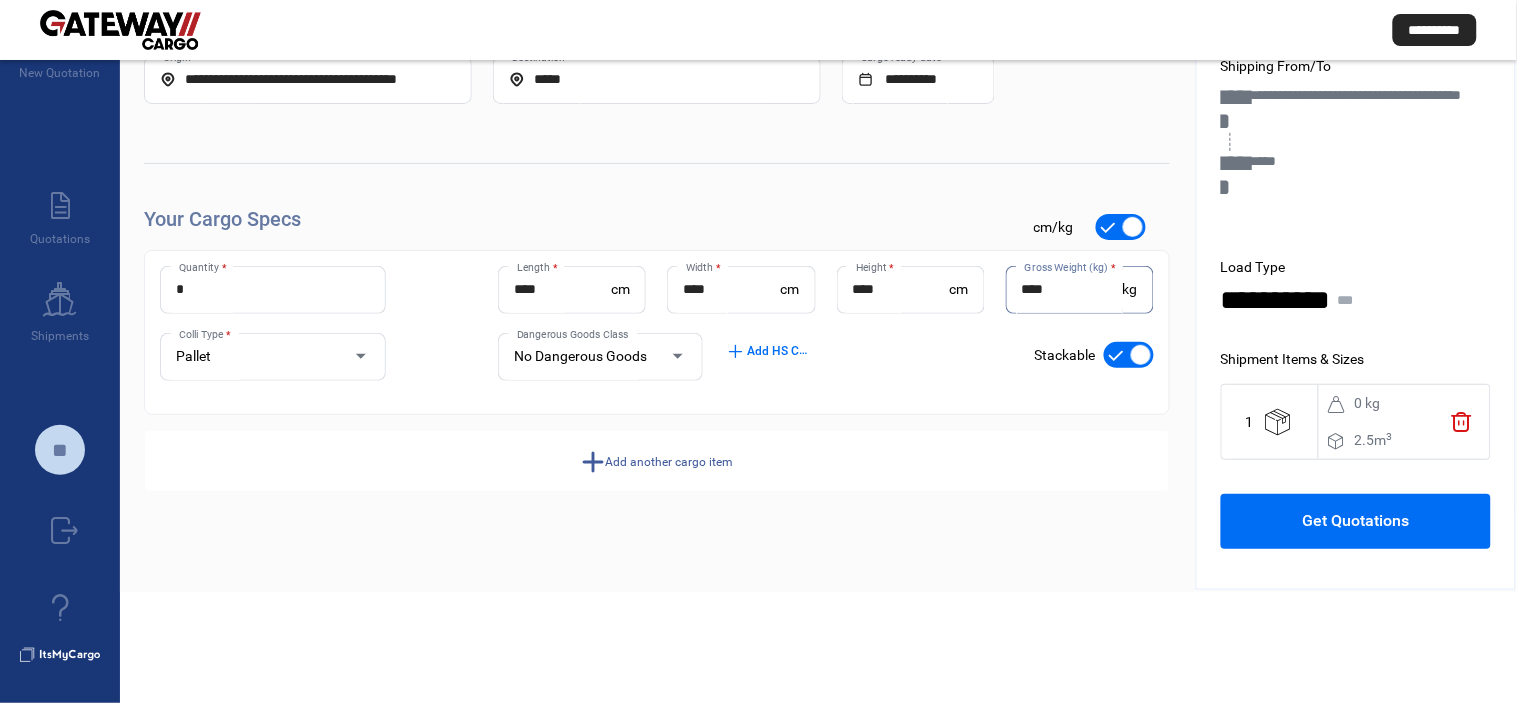 type on "***" 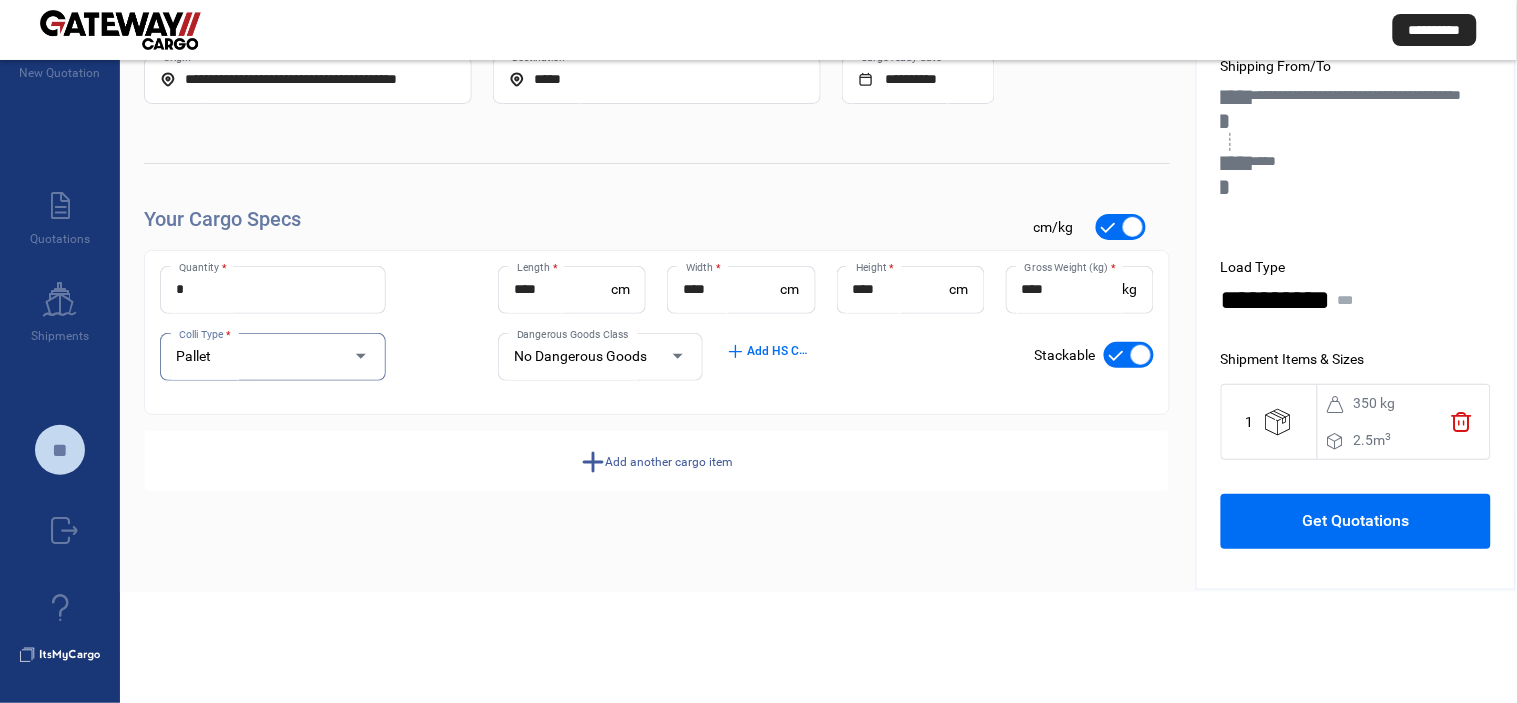 click on "add" at bounding box center [593, 461] 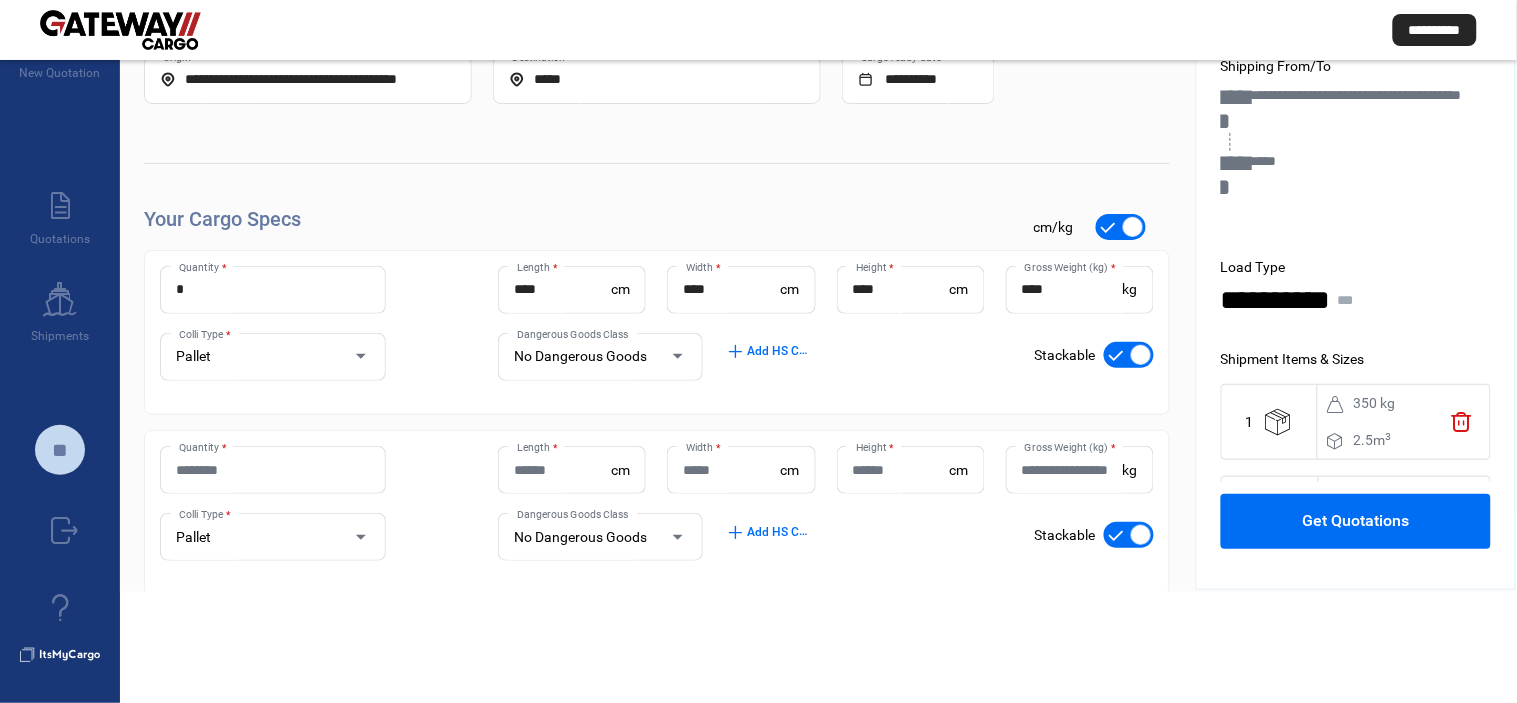 click on "Quantity *" at bounding box center (273, 470) 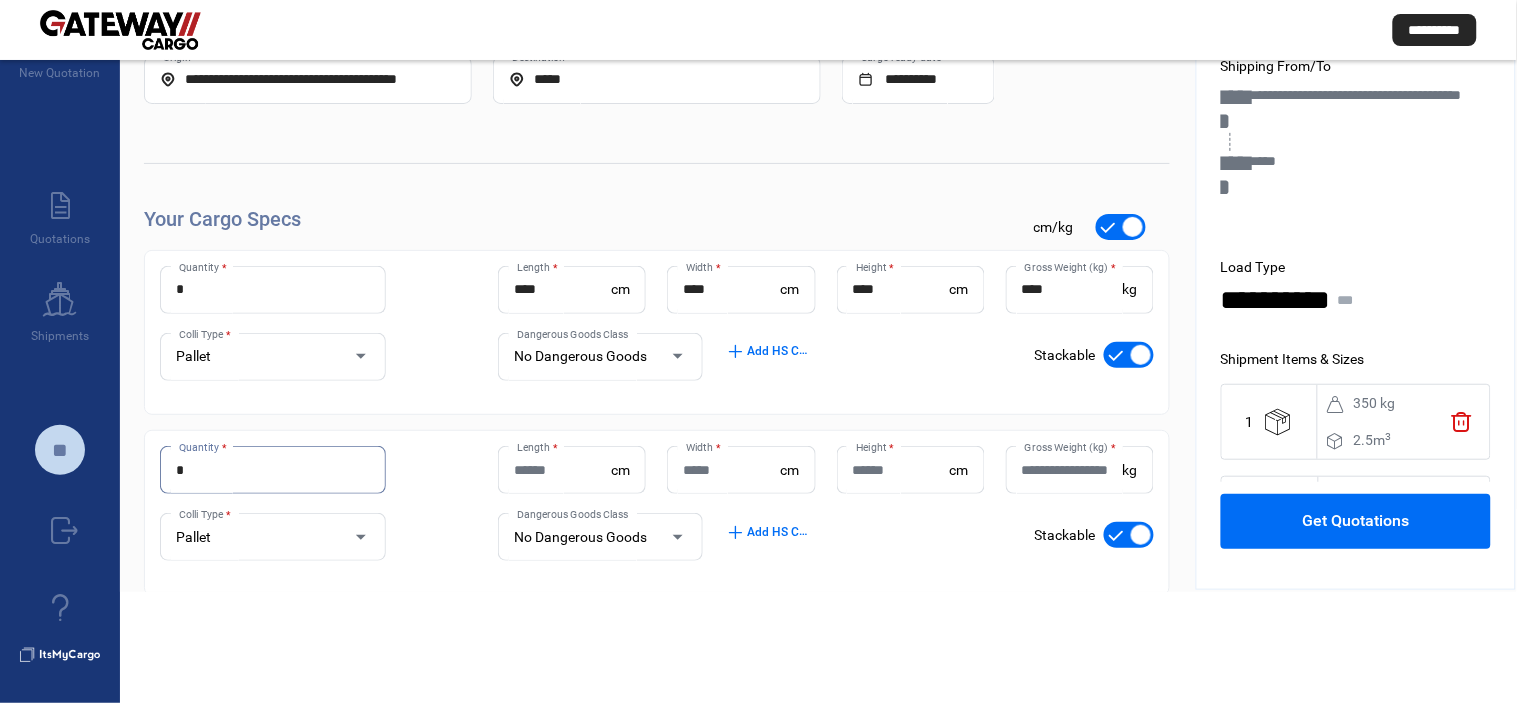 type on "*" 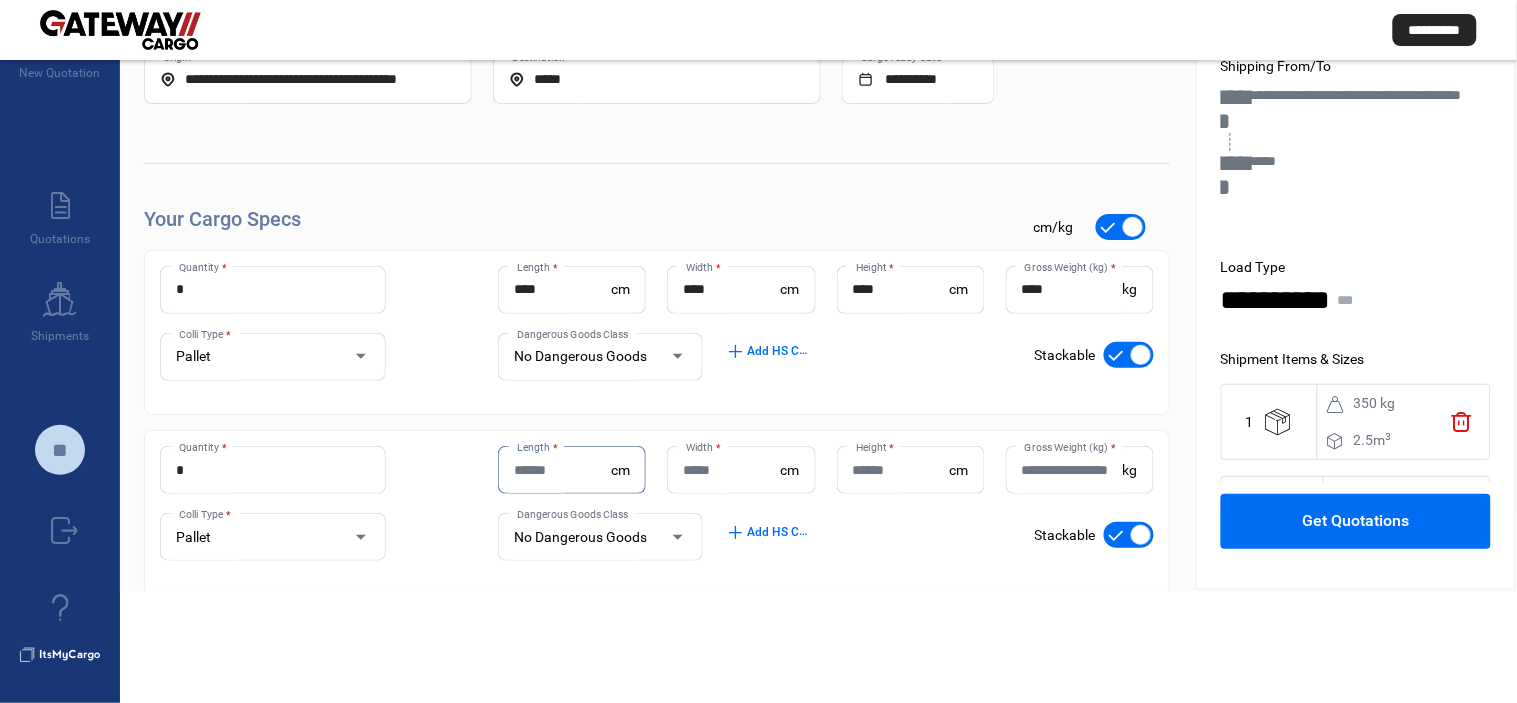paste on "***" 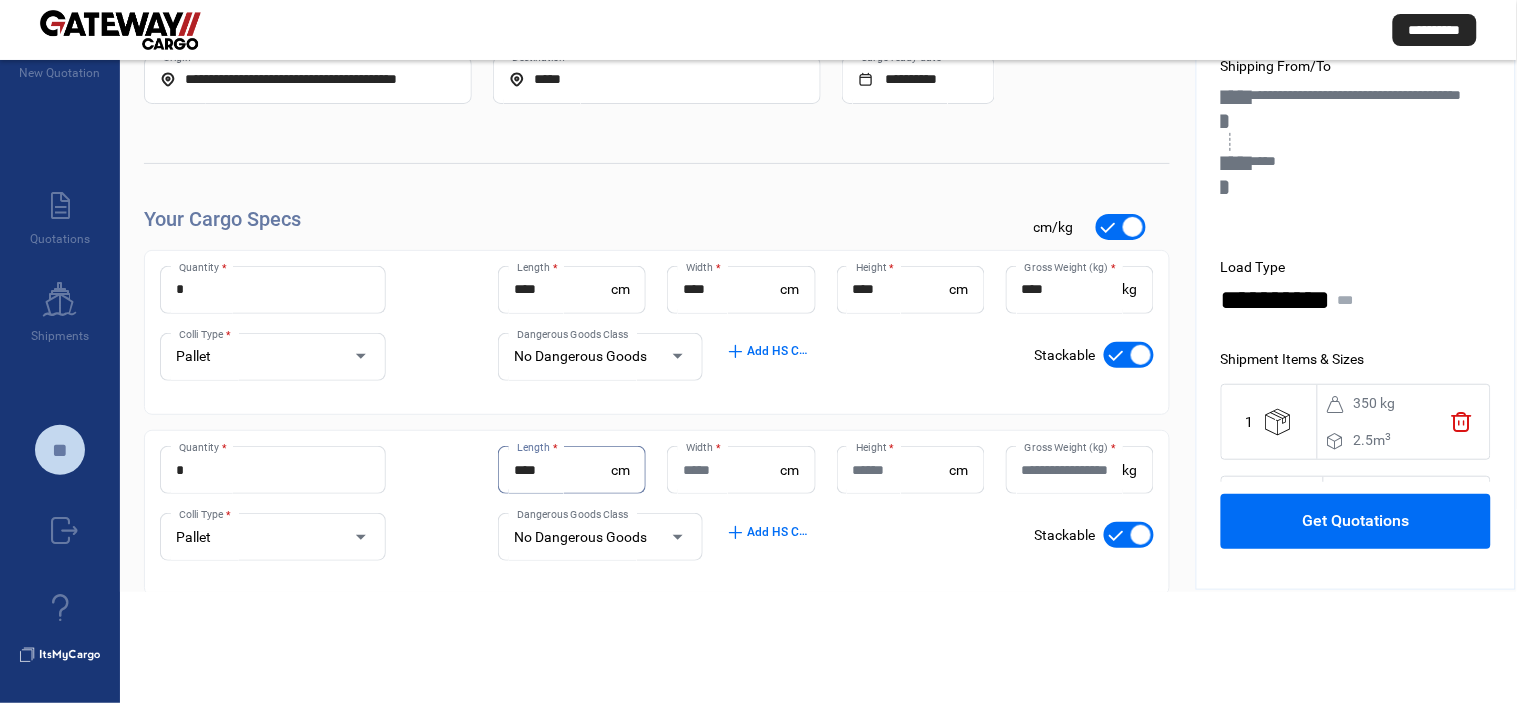 type on "***" 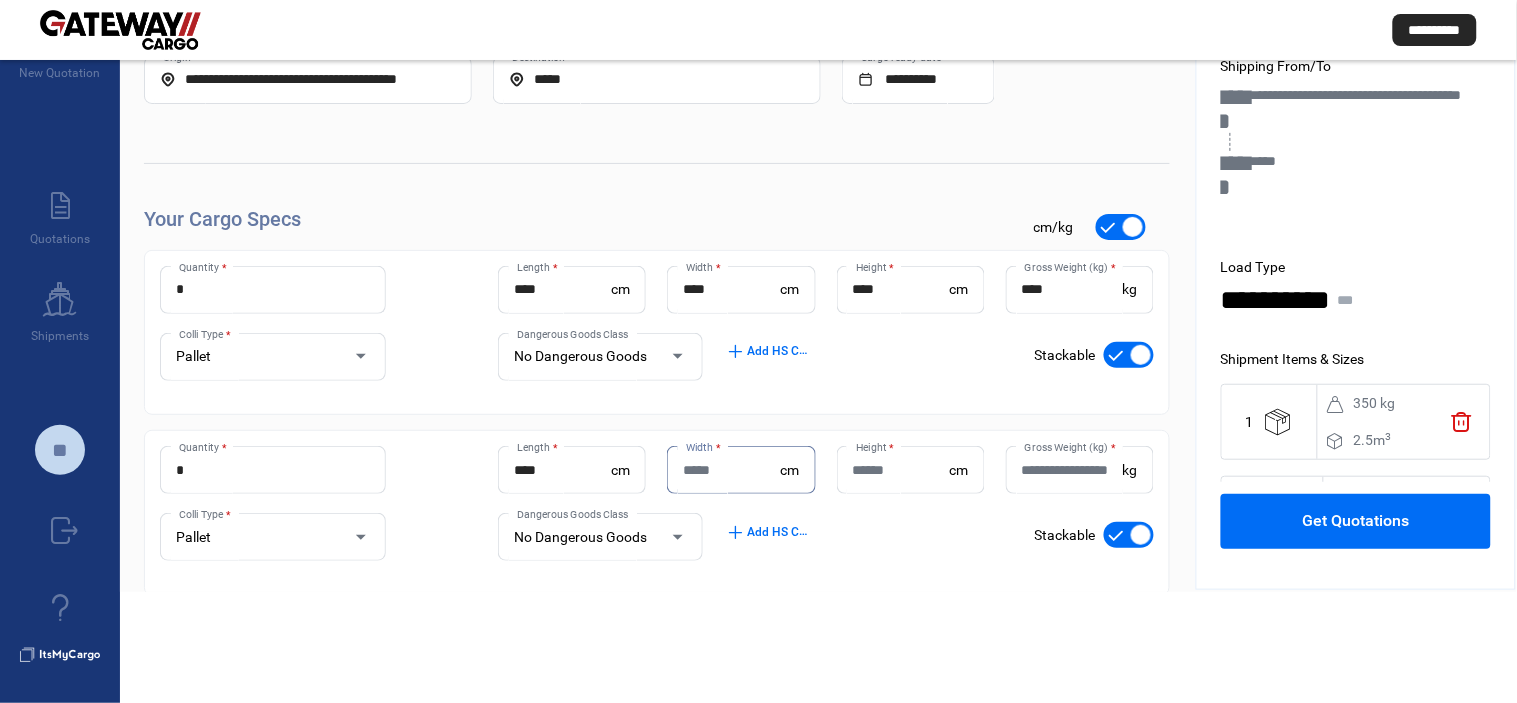 paste on "***" 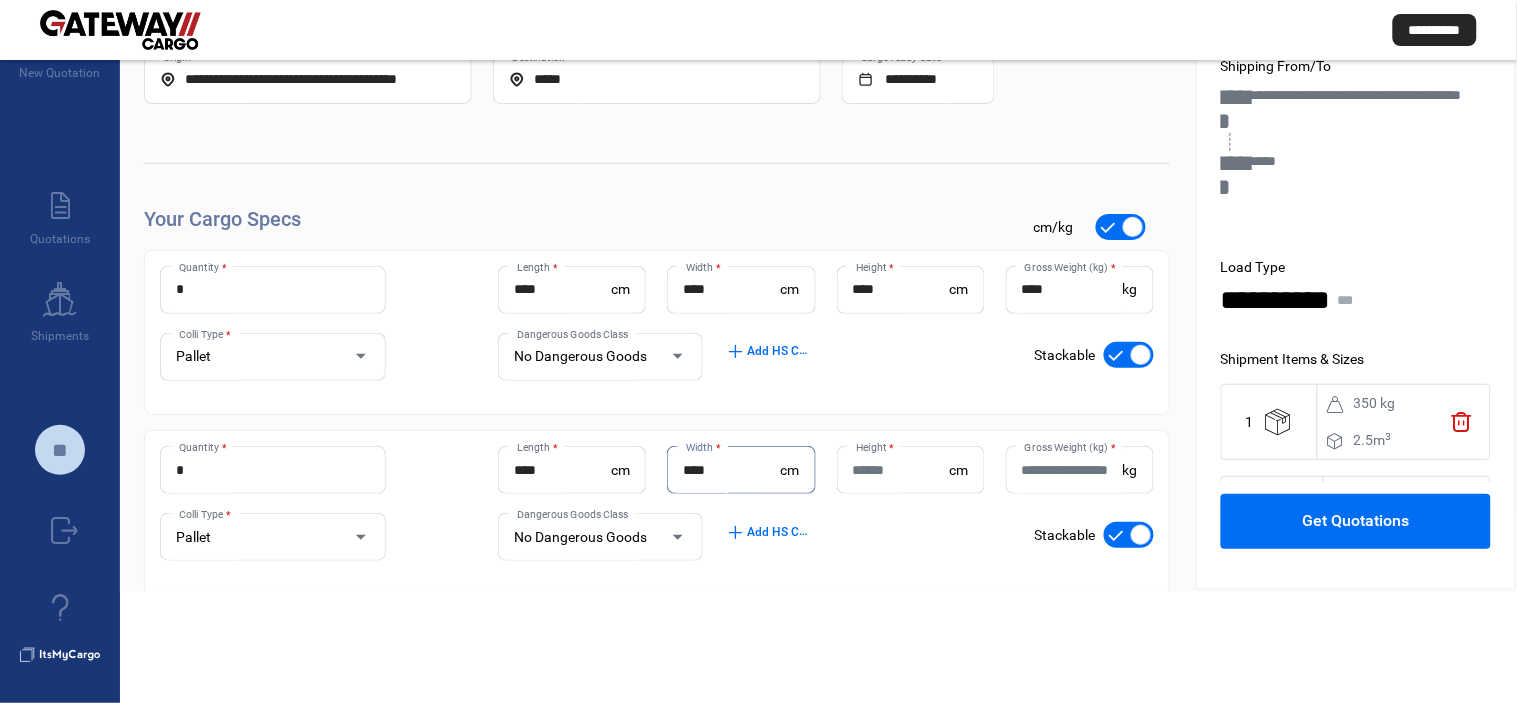 type on "***" 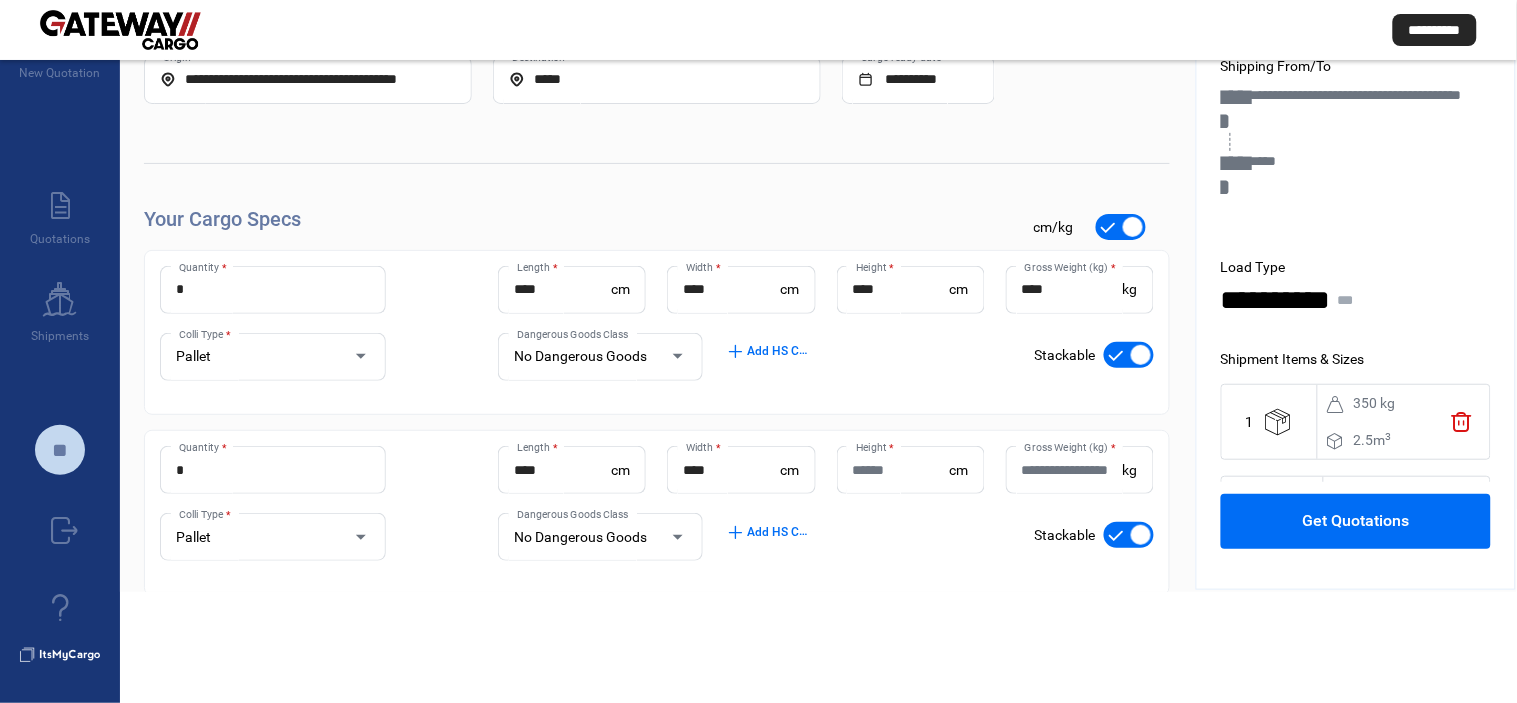 click on "Height  *" at bounding box center (901, 470) 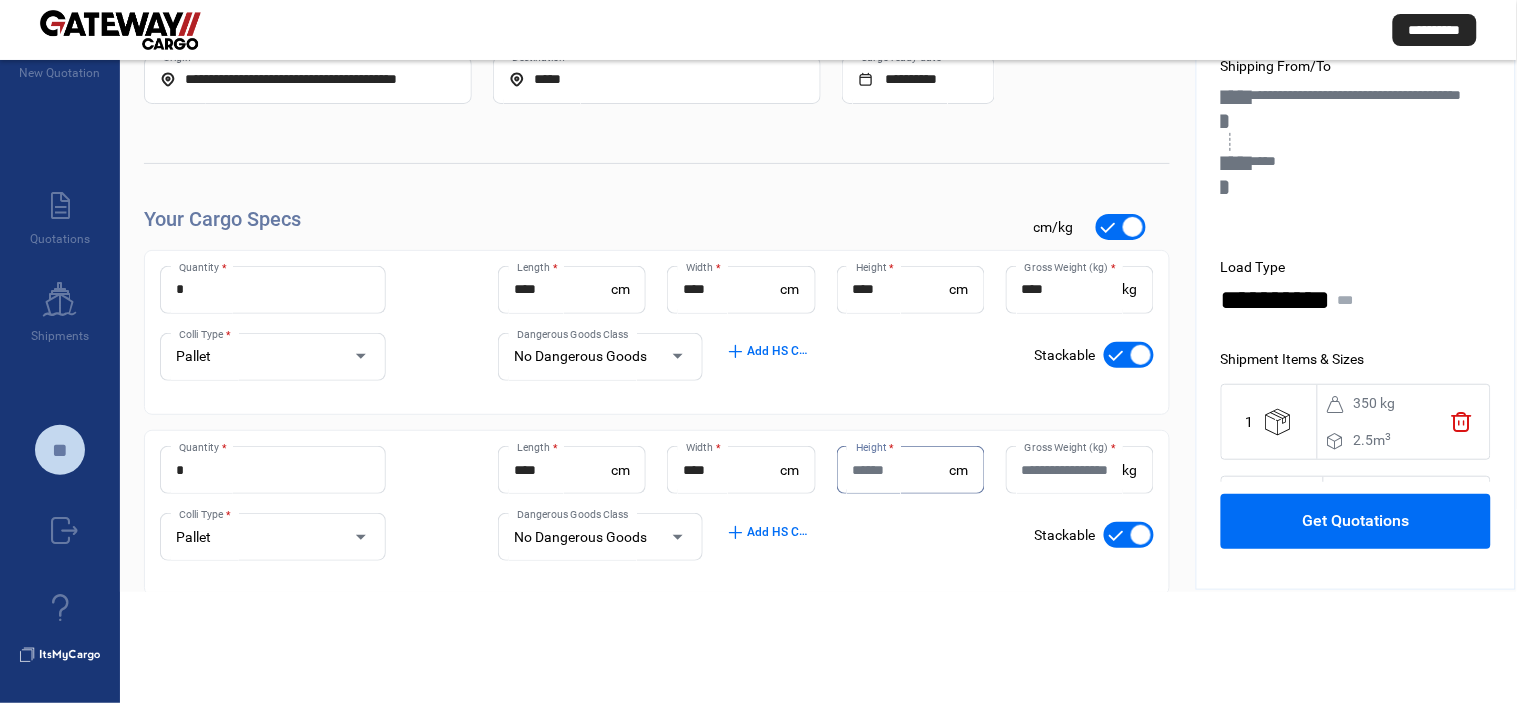 paste on "***" 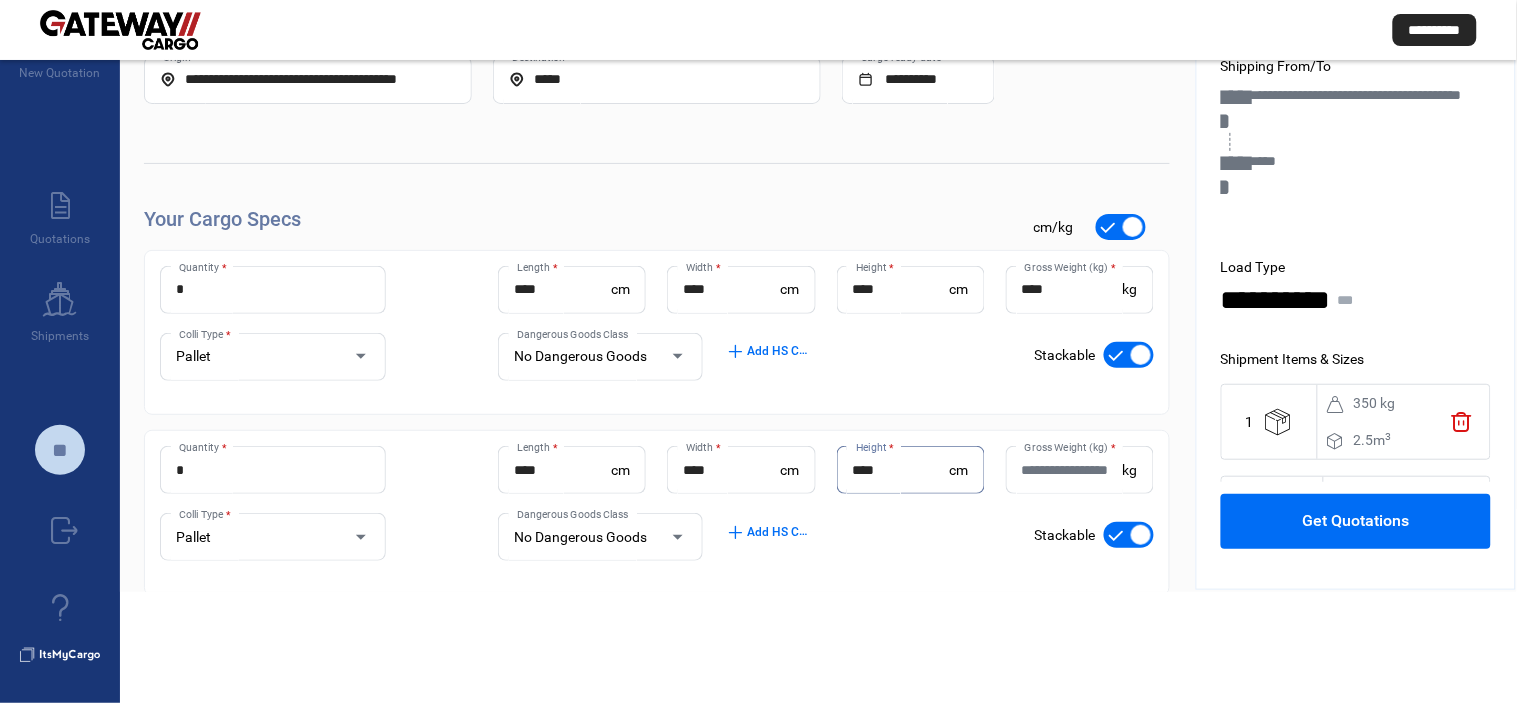 type on "***" 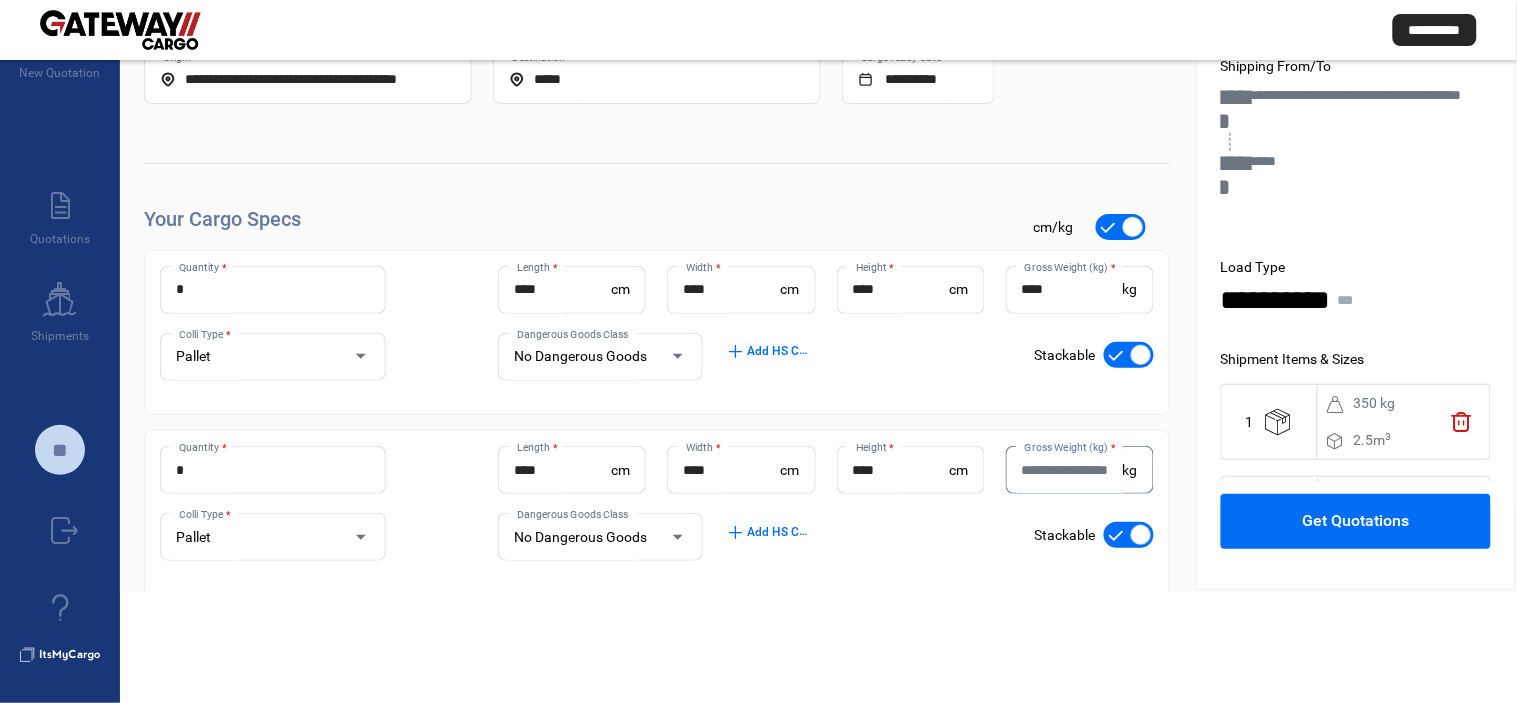 paste on "***" 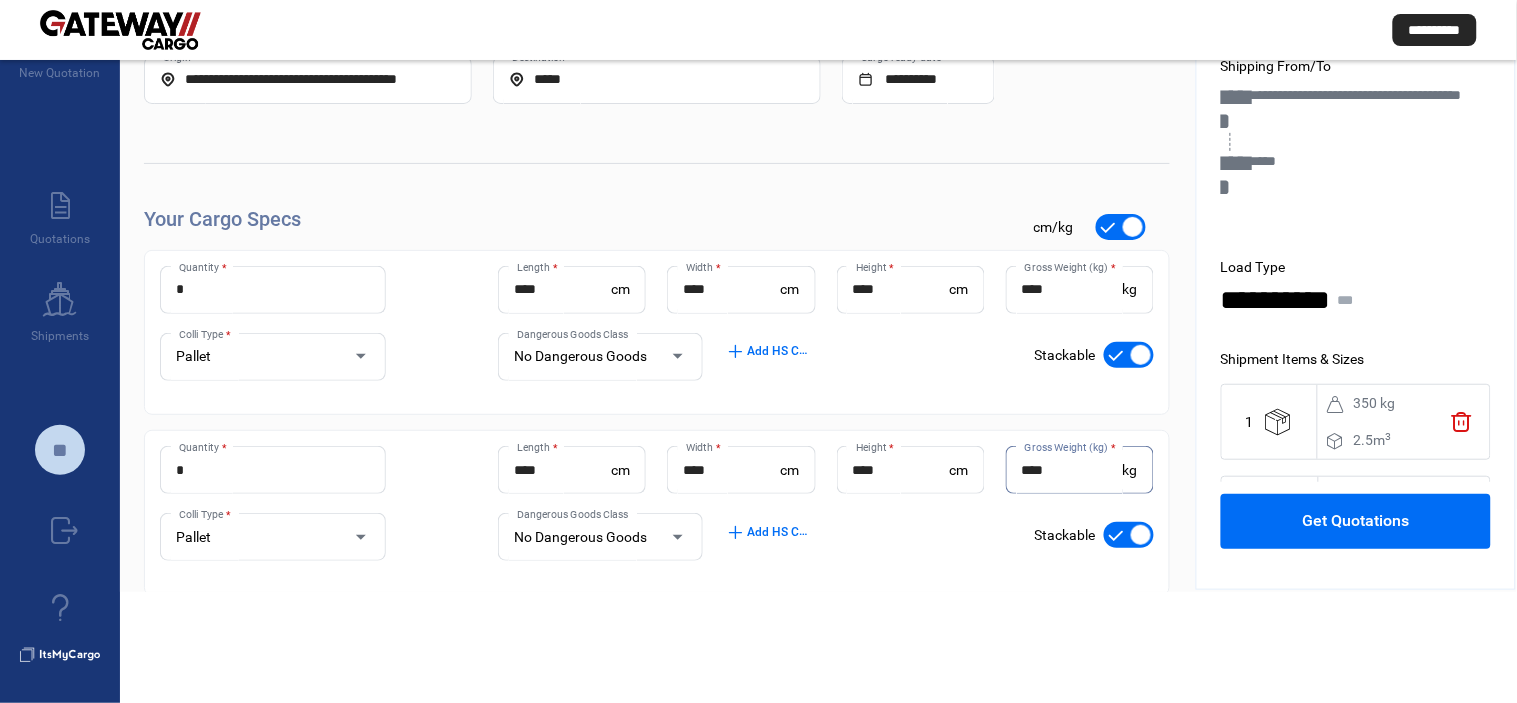 type on "***" 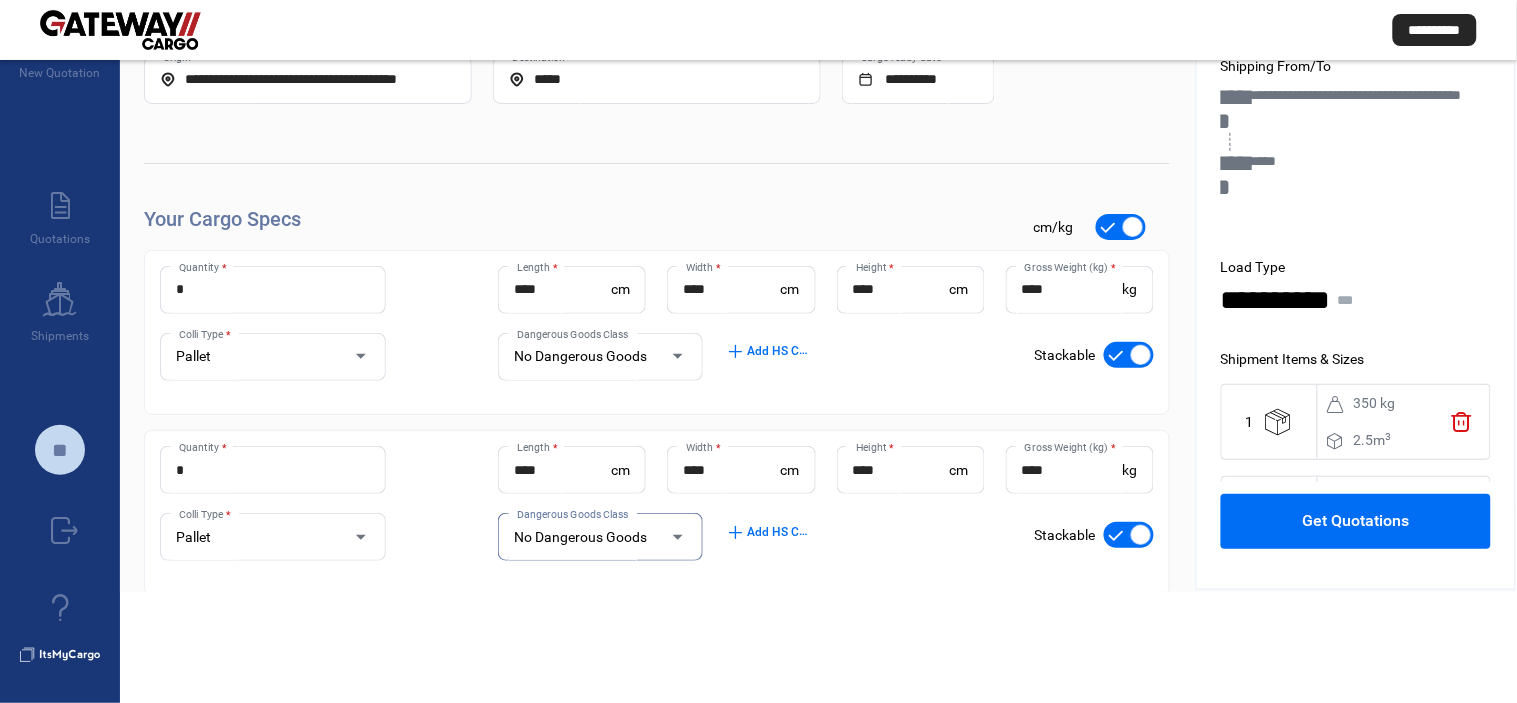 click on "Get Quotations" at bounding box center (1355, 521) 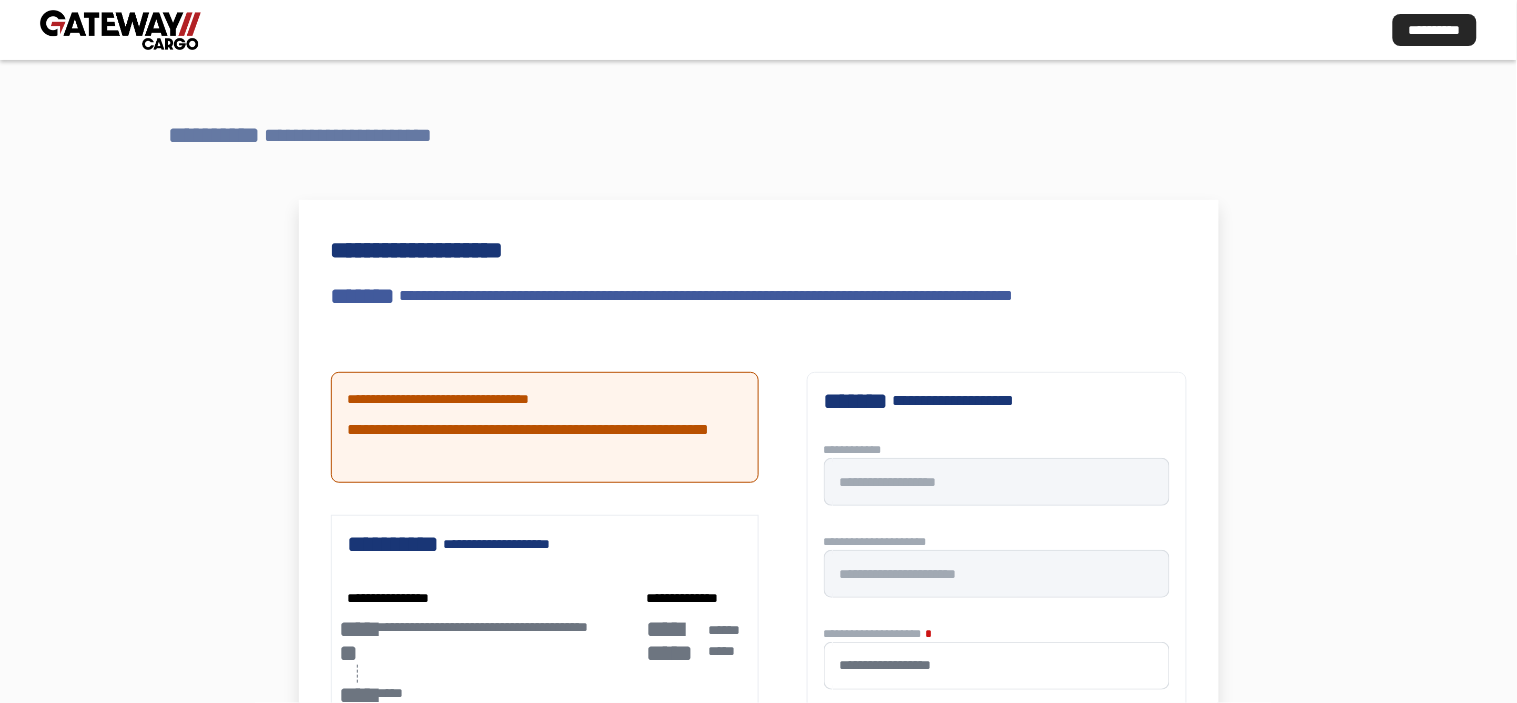 scroll, scrollTop: 0, scrollLeft: 0, axis: both 